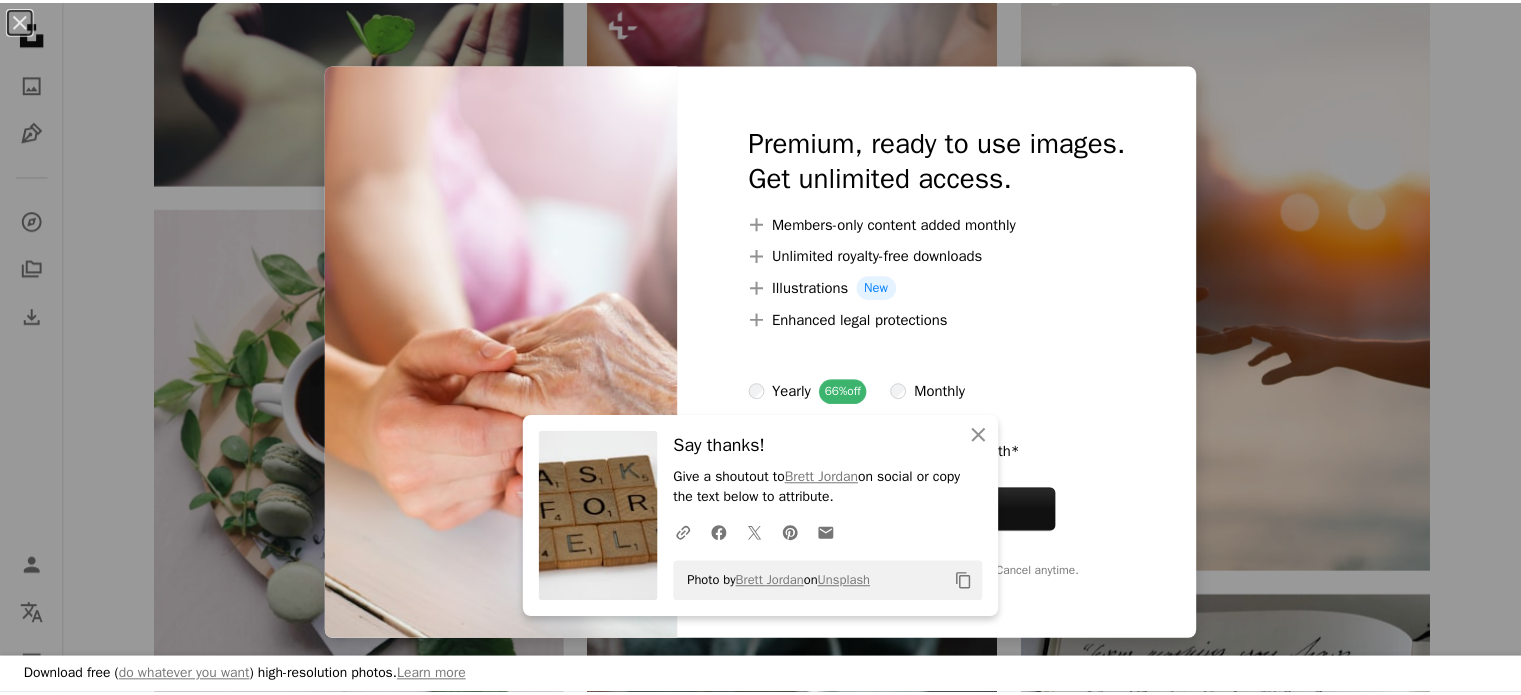 scroll, scrollTop: 695, scrollLeft: 0, axis: vertical 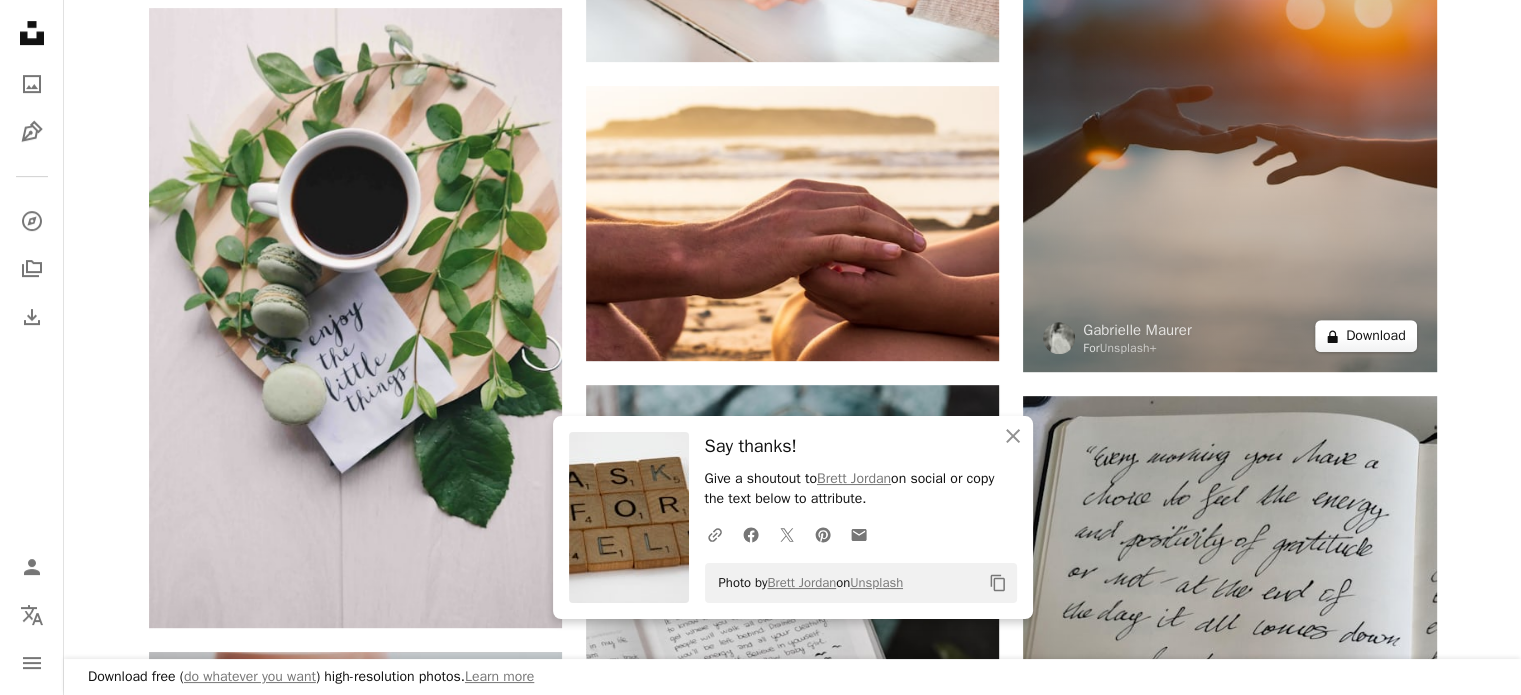 click on "A lock Download" at bounding box center [1366, 336] 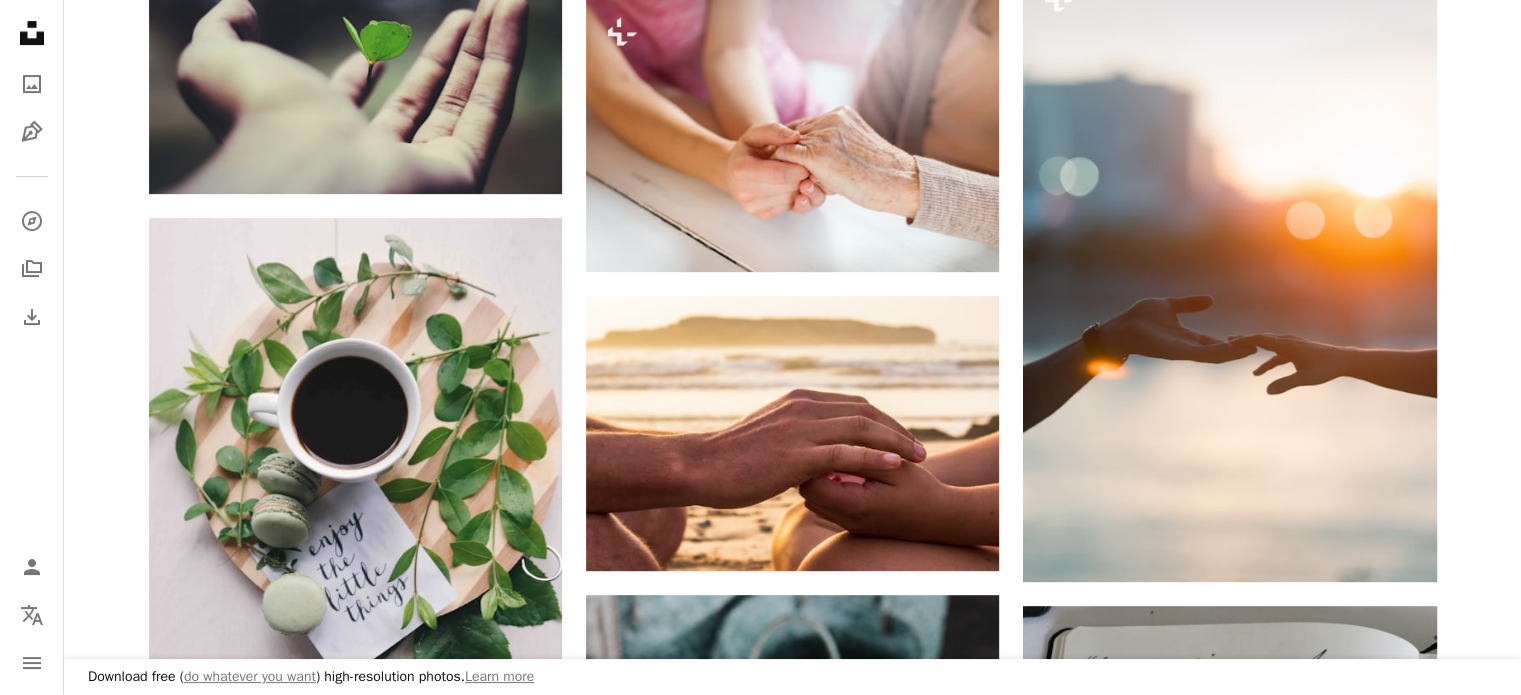 scroll, scrollTop: 0, scrollLeft: 0, axis: both 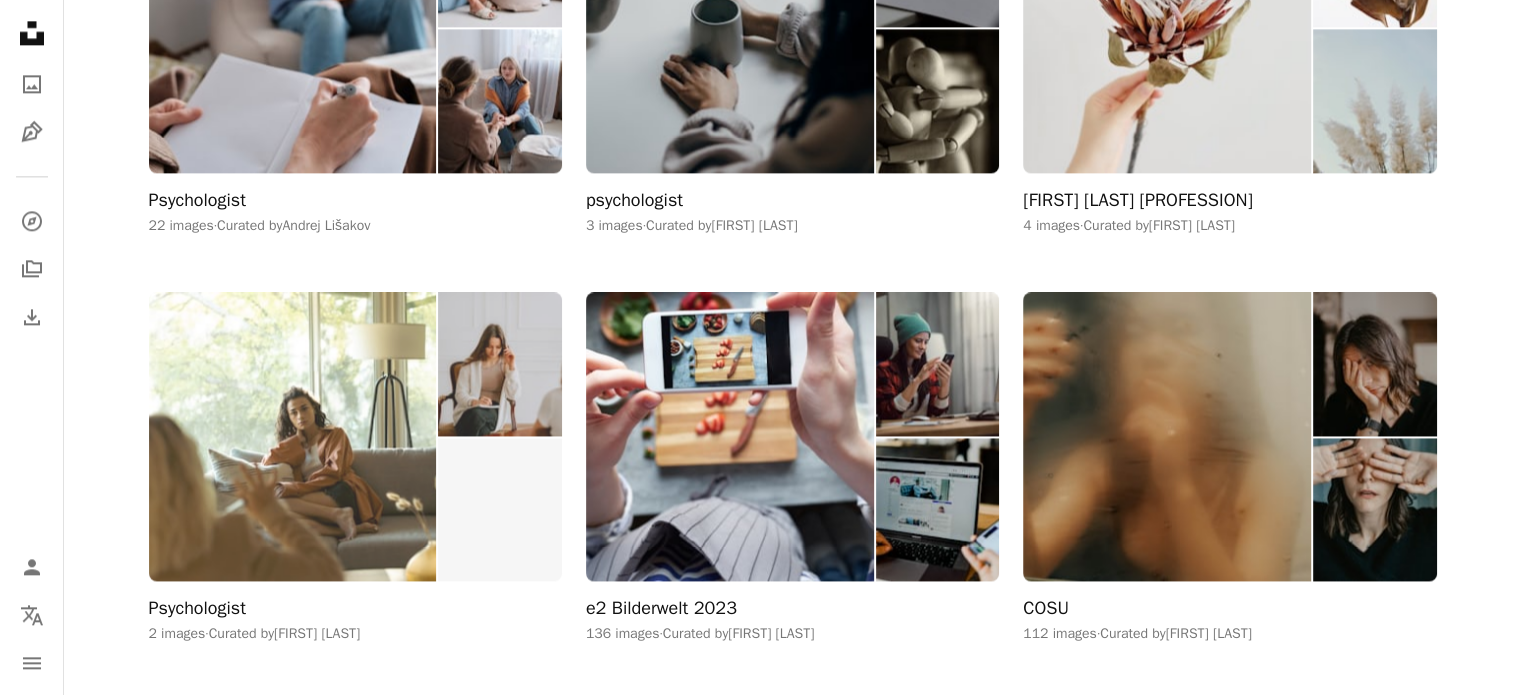 click at bounding box center [293, 436] 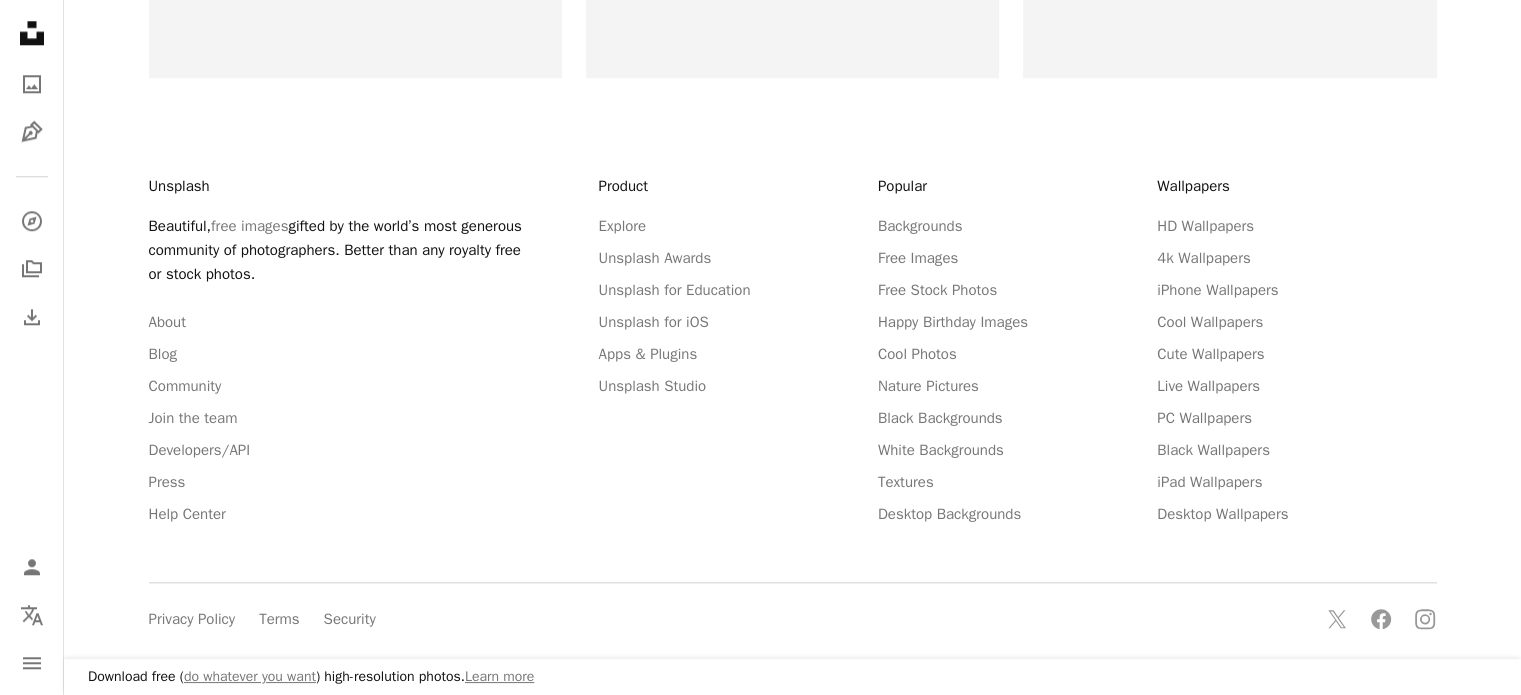 scroll, scrollTop: 0, scrollLeft: 0, axis: both 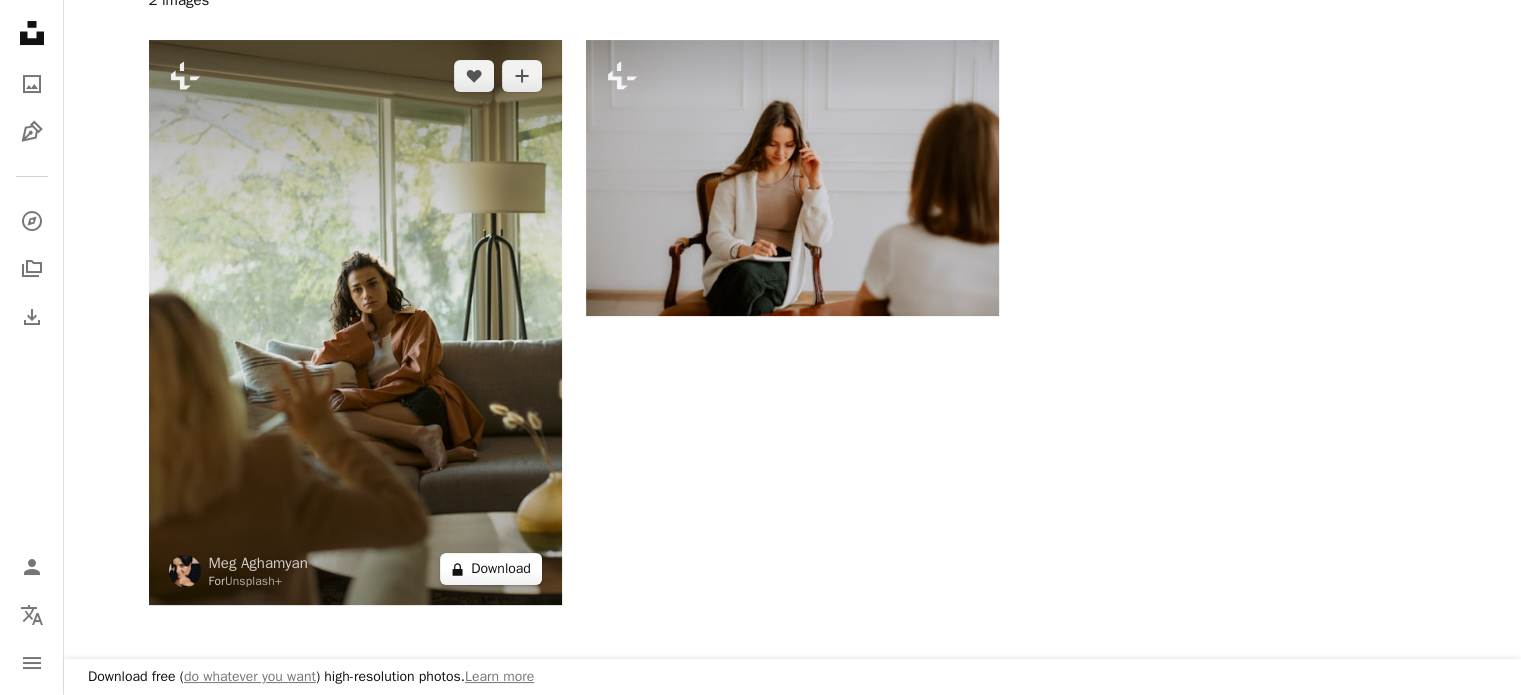 click on "A lock Download" at bounding box center (491, 569) 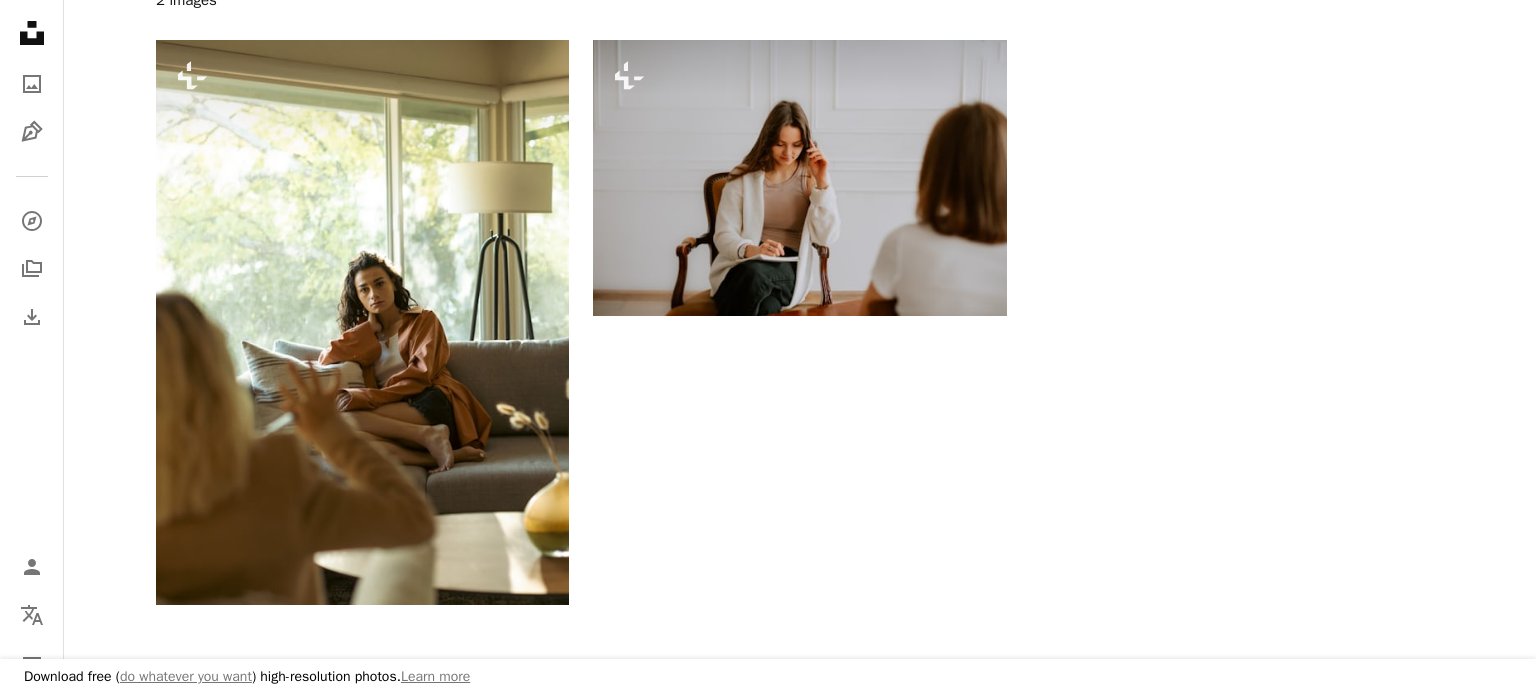 click on "An X shape" at bounding box center (20, 20) 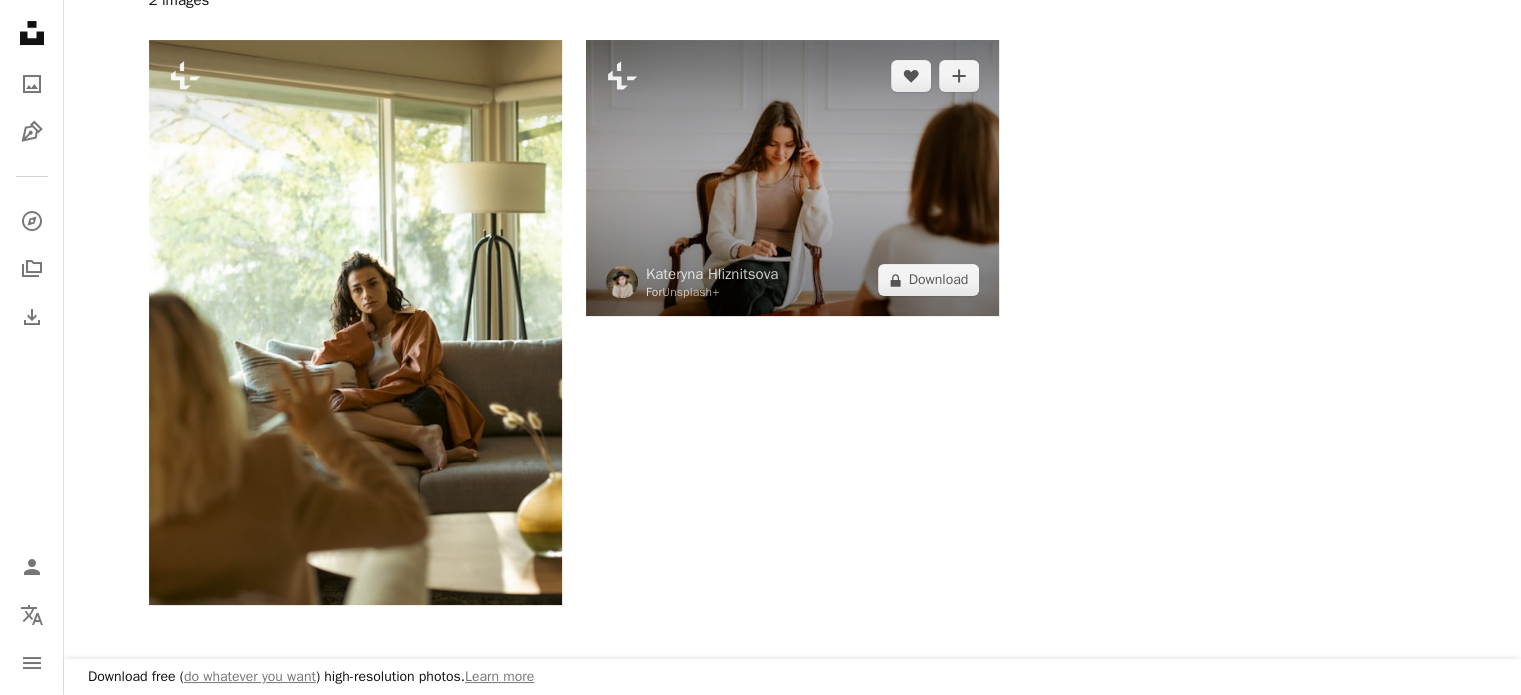 click at bounding box center (792, 178) 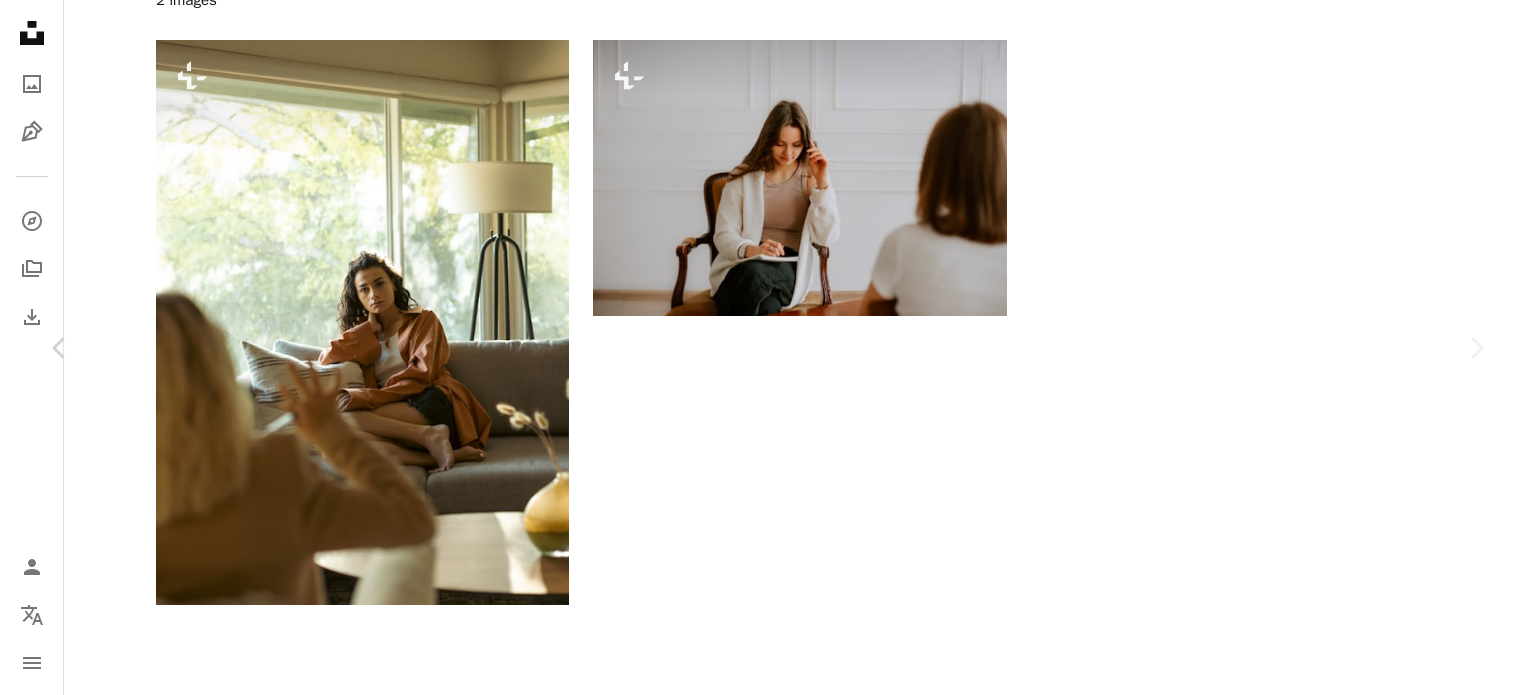 click on "A lock Download" at bounding box center (1325, 1533) 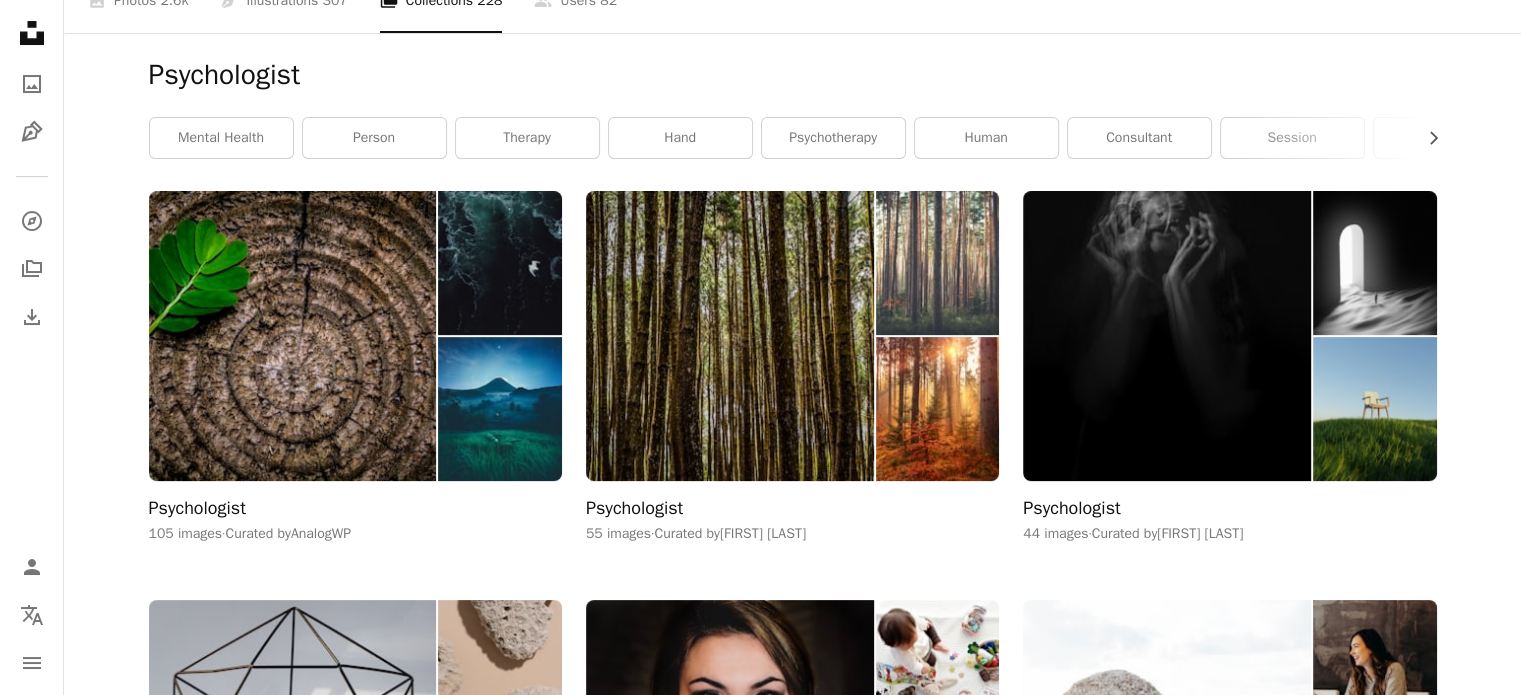 scroll, scrollTop: 2657, scrollLeft: 0, axis: vertical 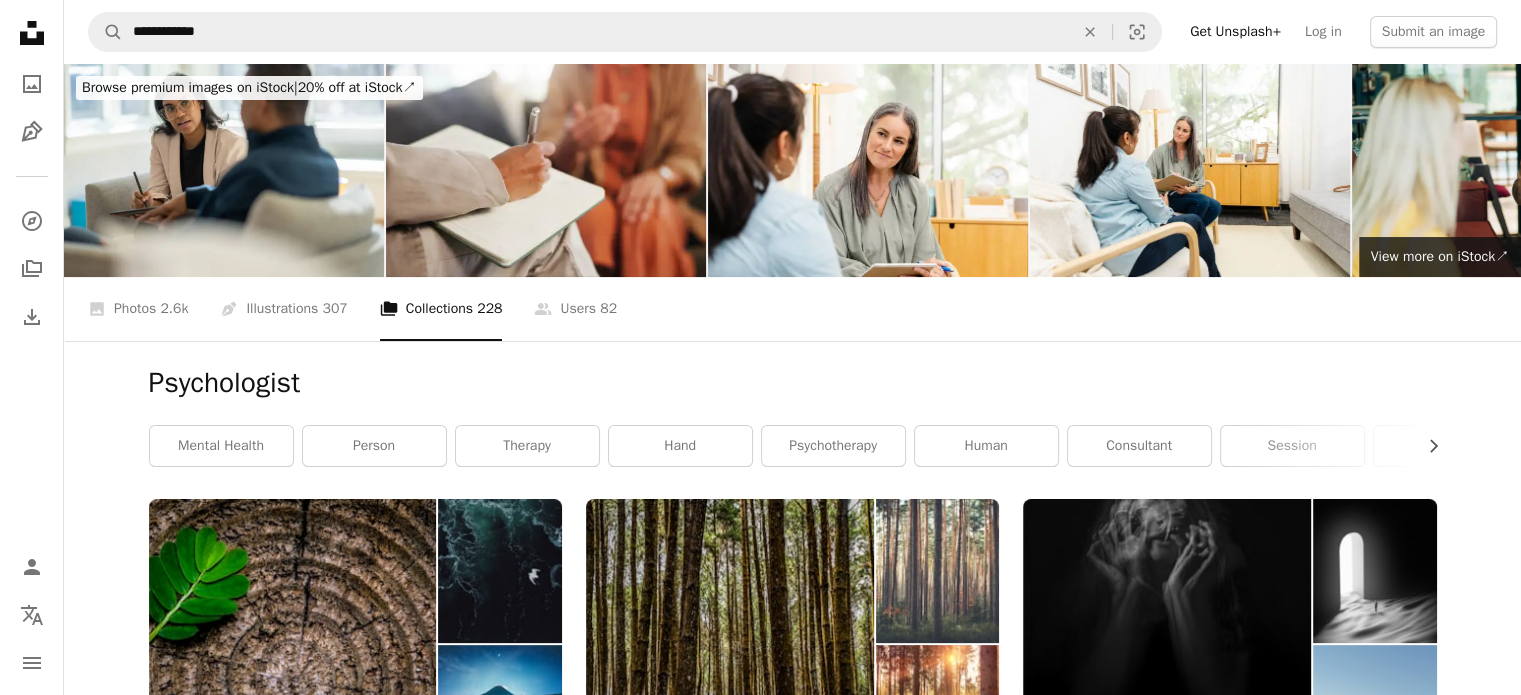 click on "A stack of folders Collections   228" at bounding box center (441, 309) 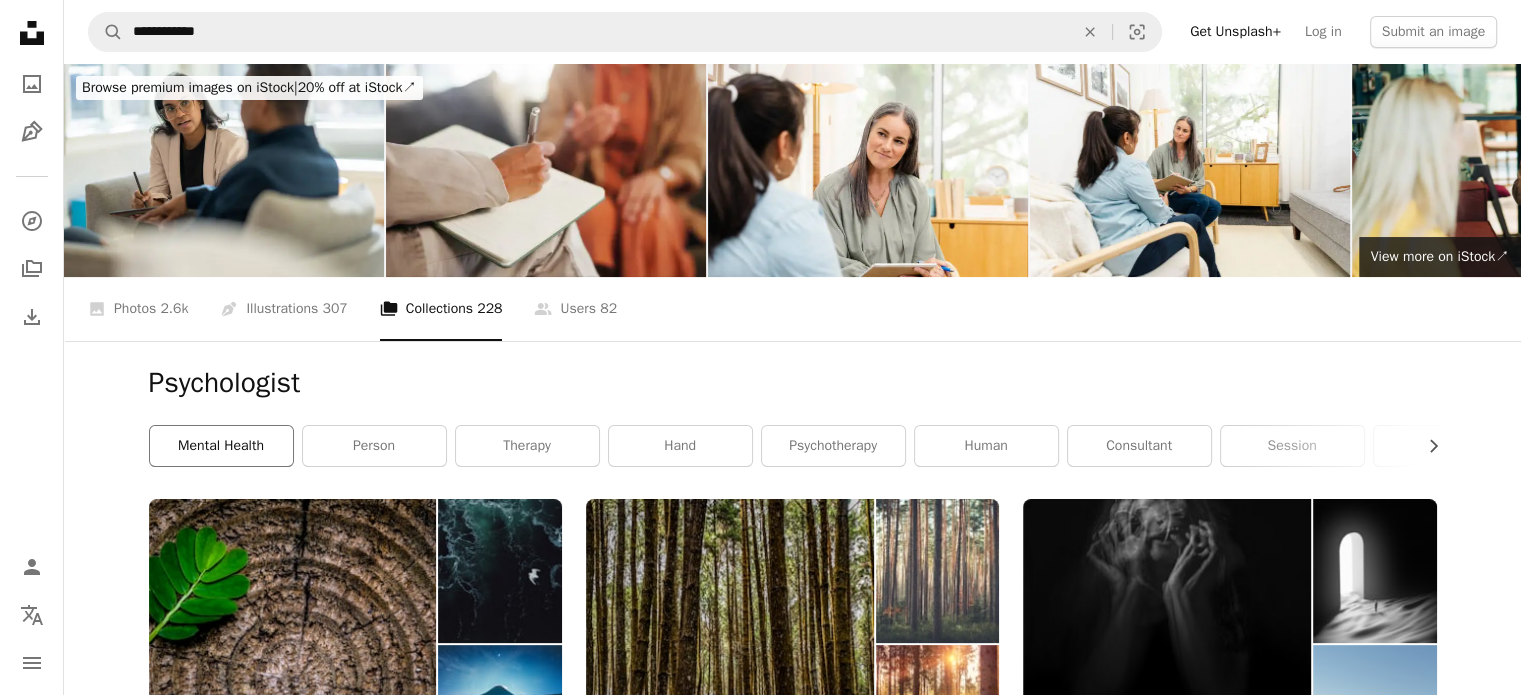 click on "mental health" at bounding box center [221, 446] 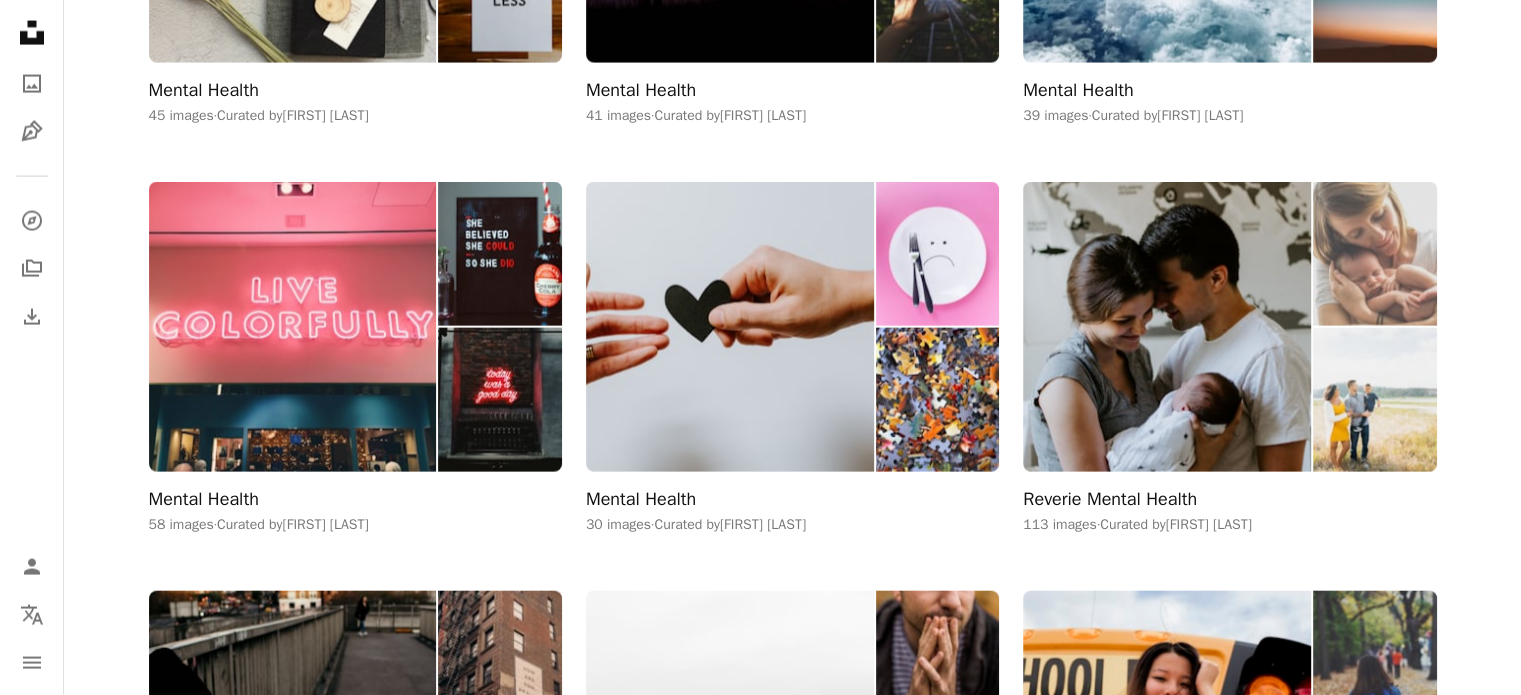 scroll, scrollTop: 4492, scrollLeft: 0, axis: vertical 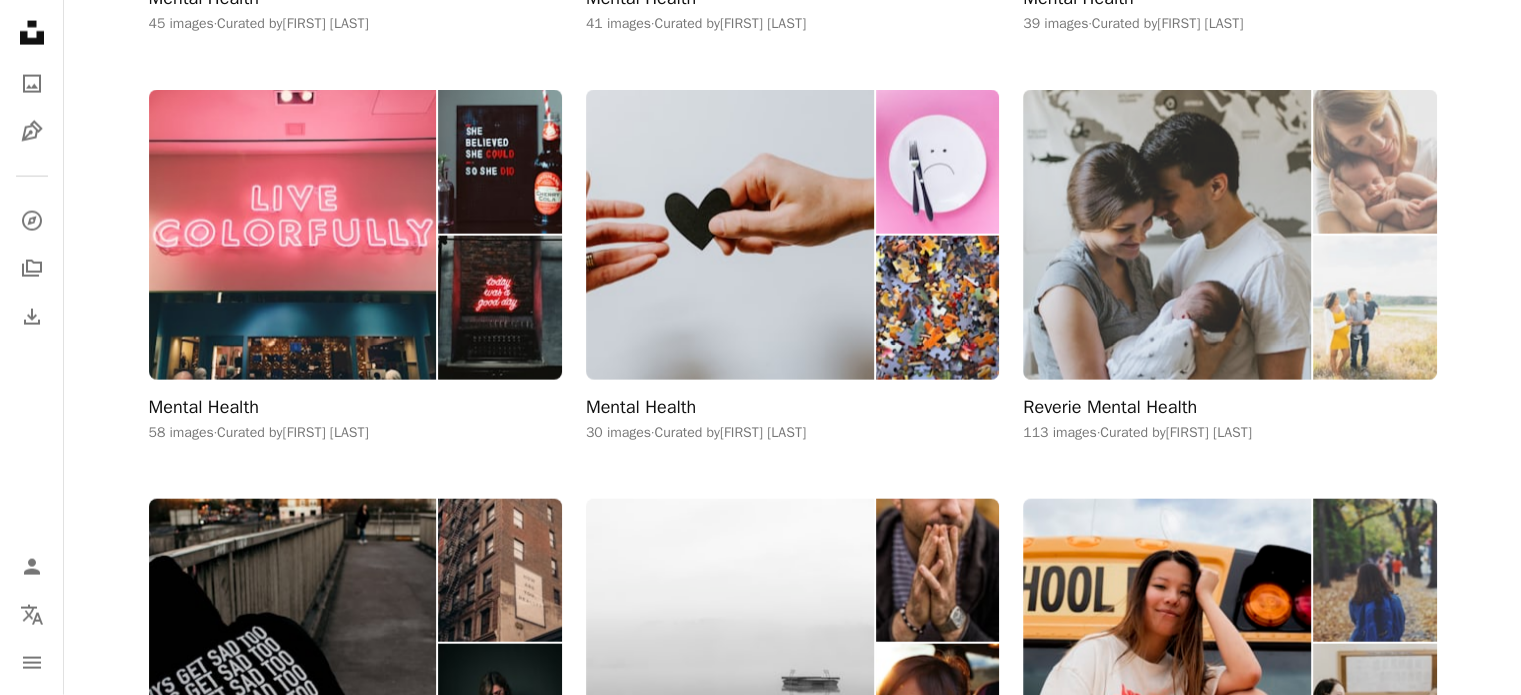 click at bounding box center (1167, 234) 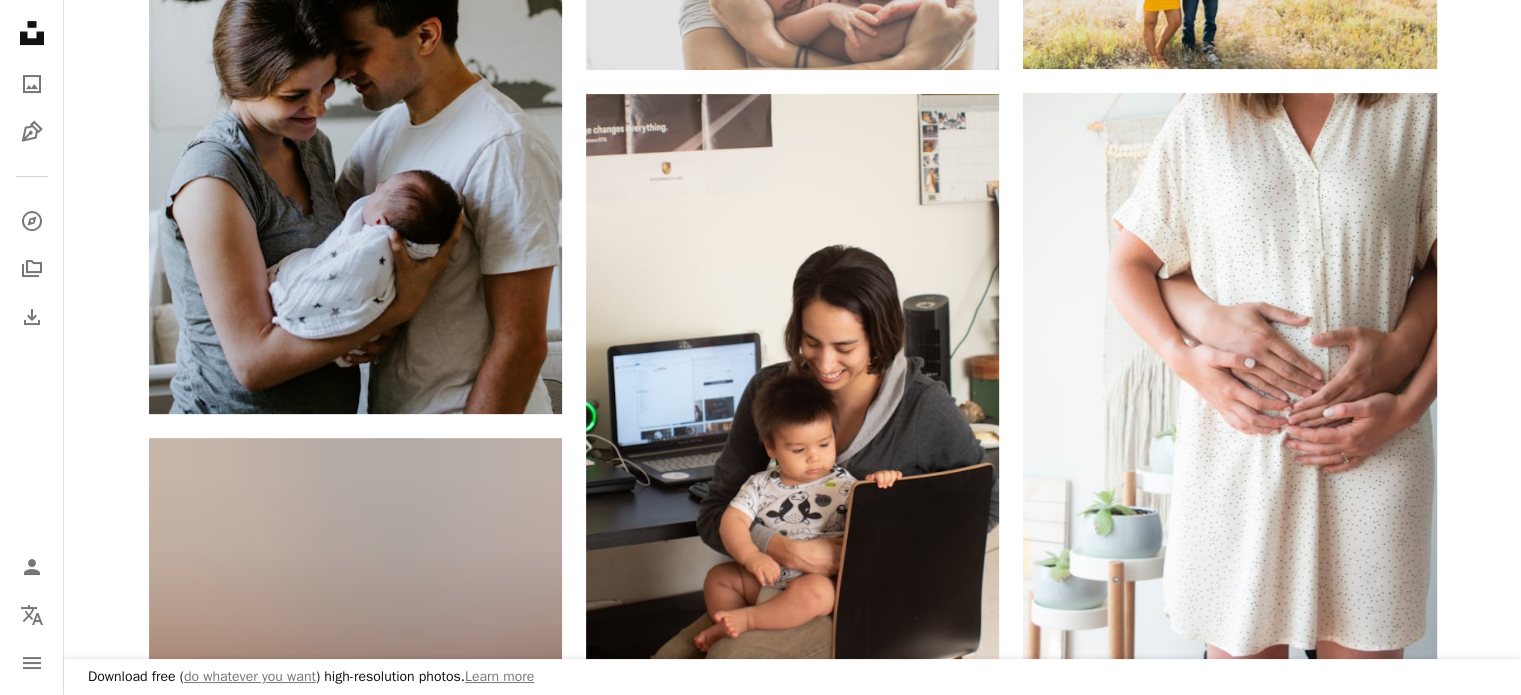scroll, scrollTop: 548, scrollLeft: 0, axis: vertical 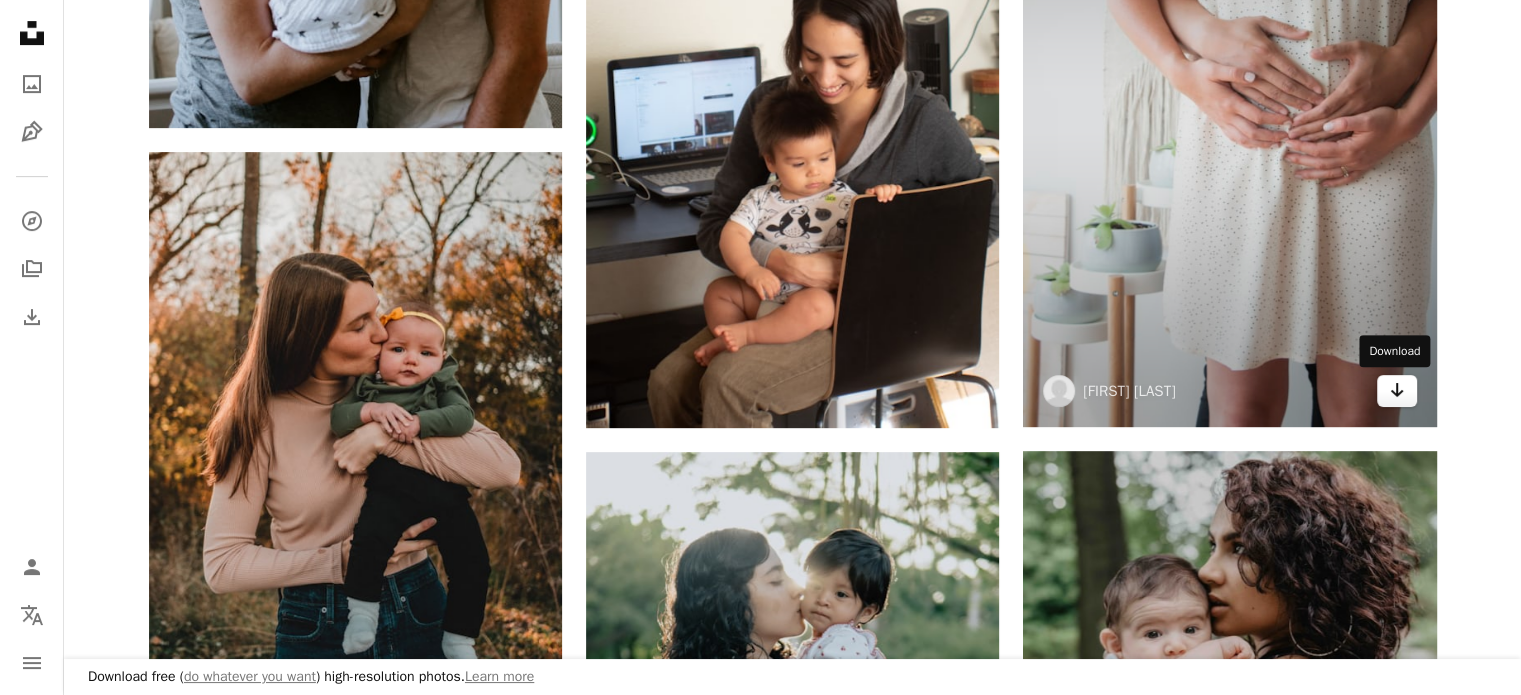 click on "Arrow pointing down" at bounding box center (1397, 391) 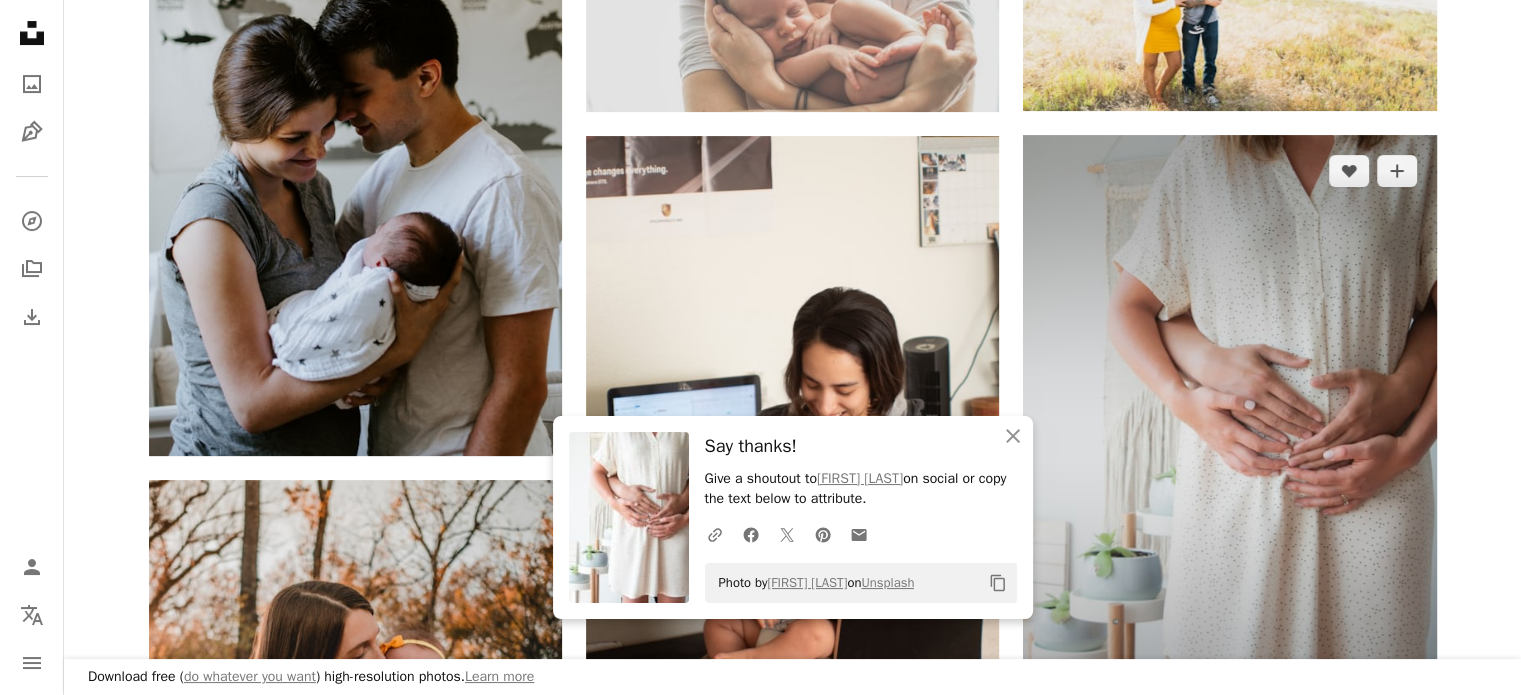 scroll, scrollTop: 322, scrollLeft: 0, axis: vertical 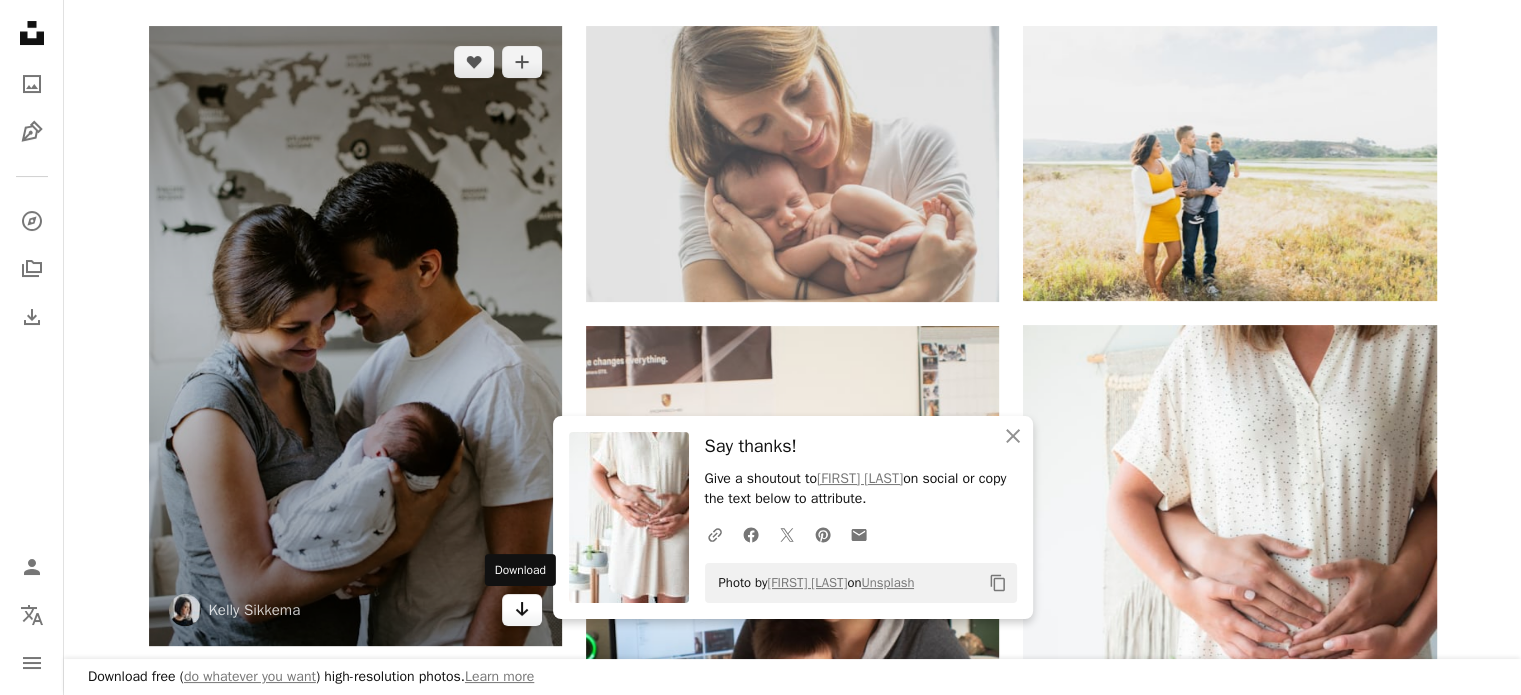 click 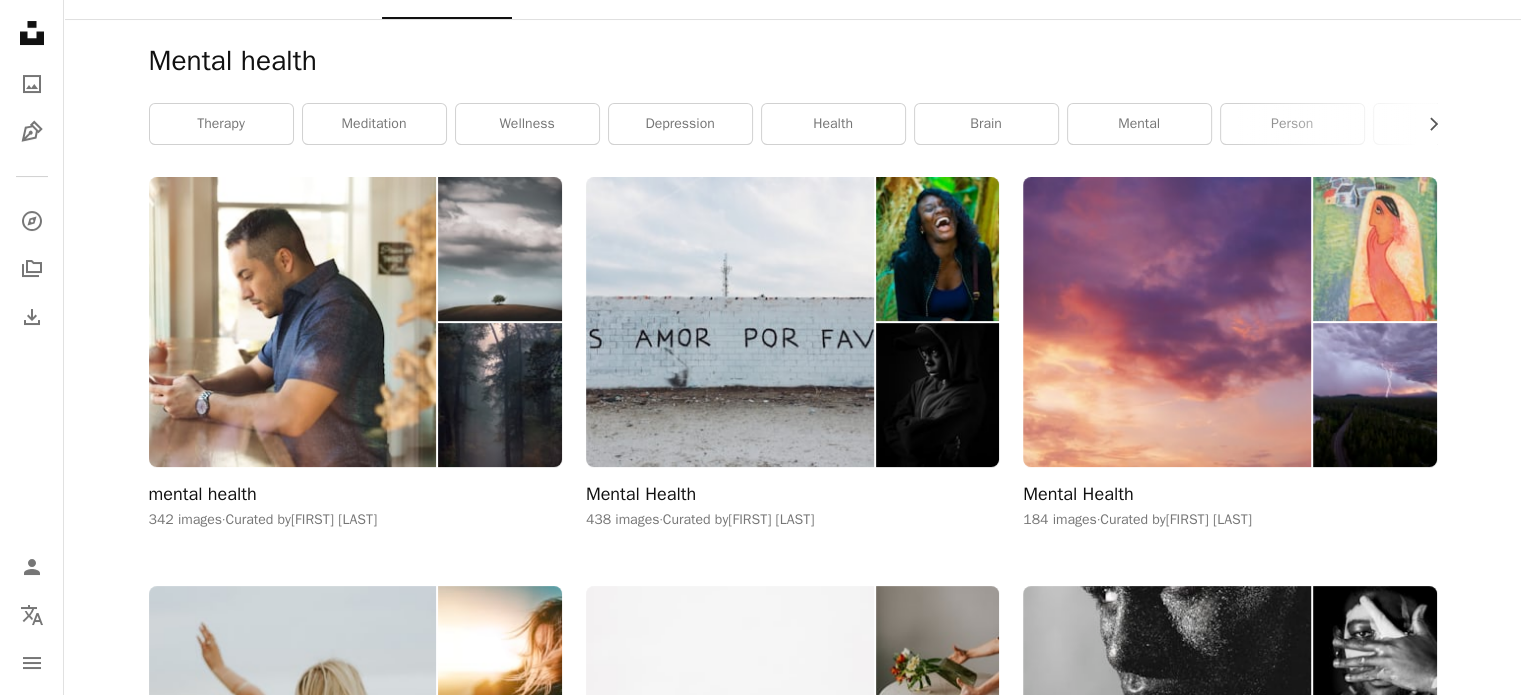scroll, scrollTop: 4492, scrollLeft: 0, axis: vertical 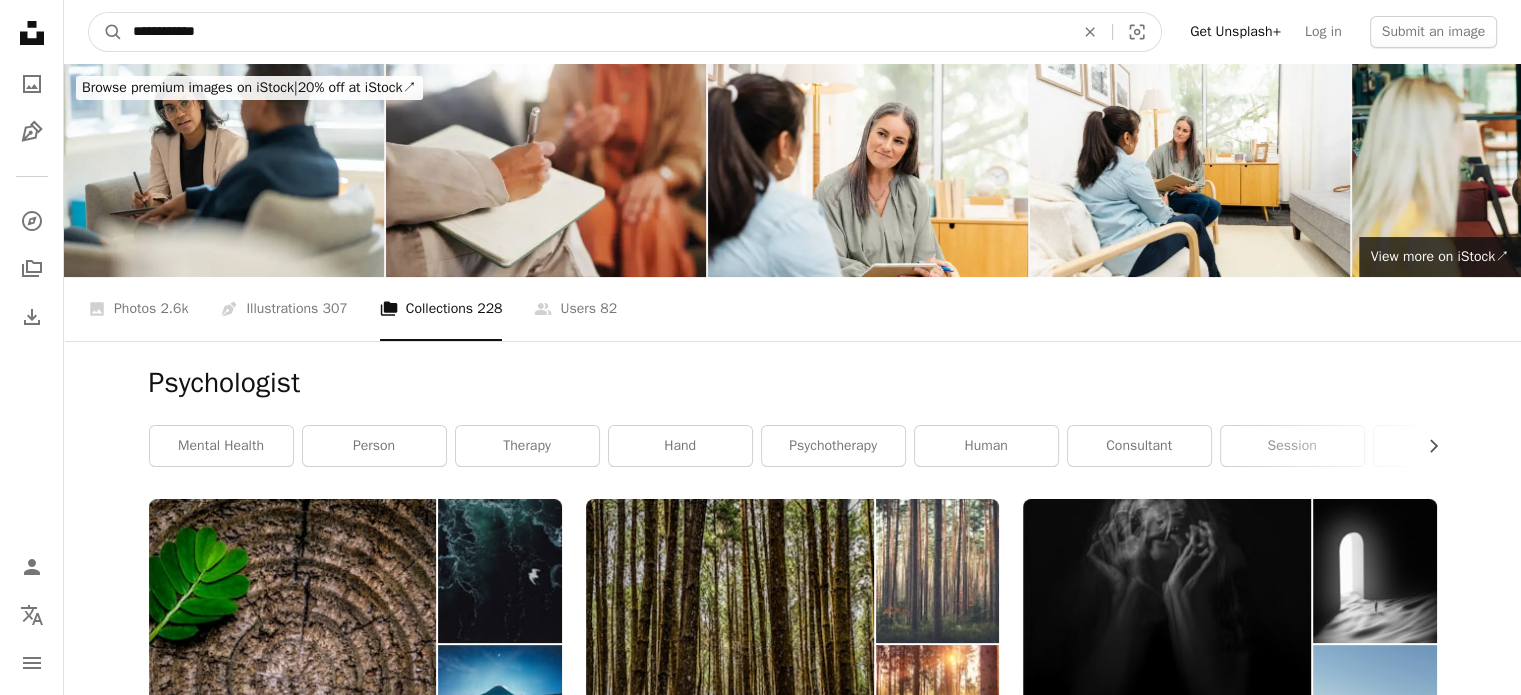 click on "**********" at bounding box center [595, 32] 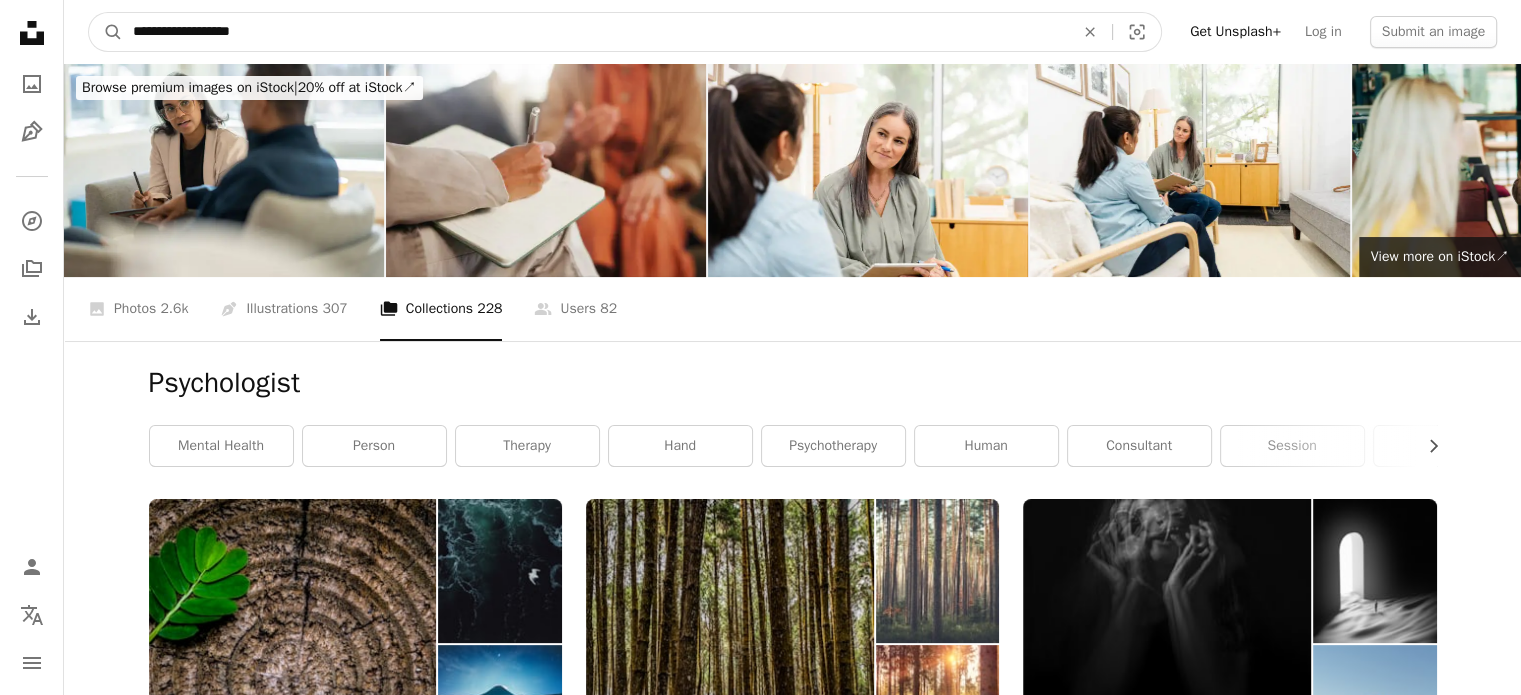 type on "**********" 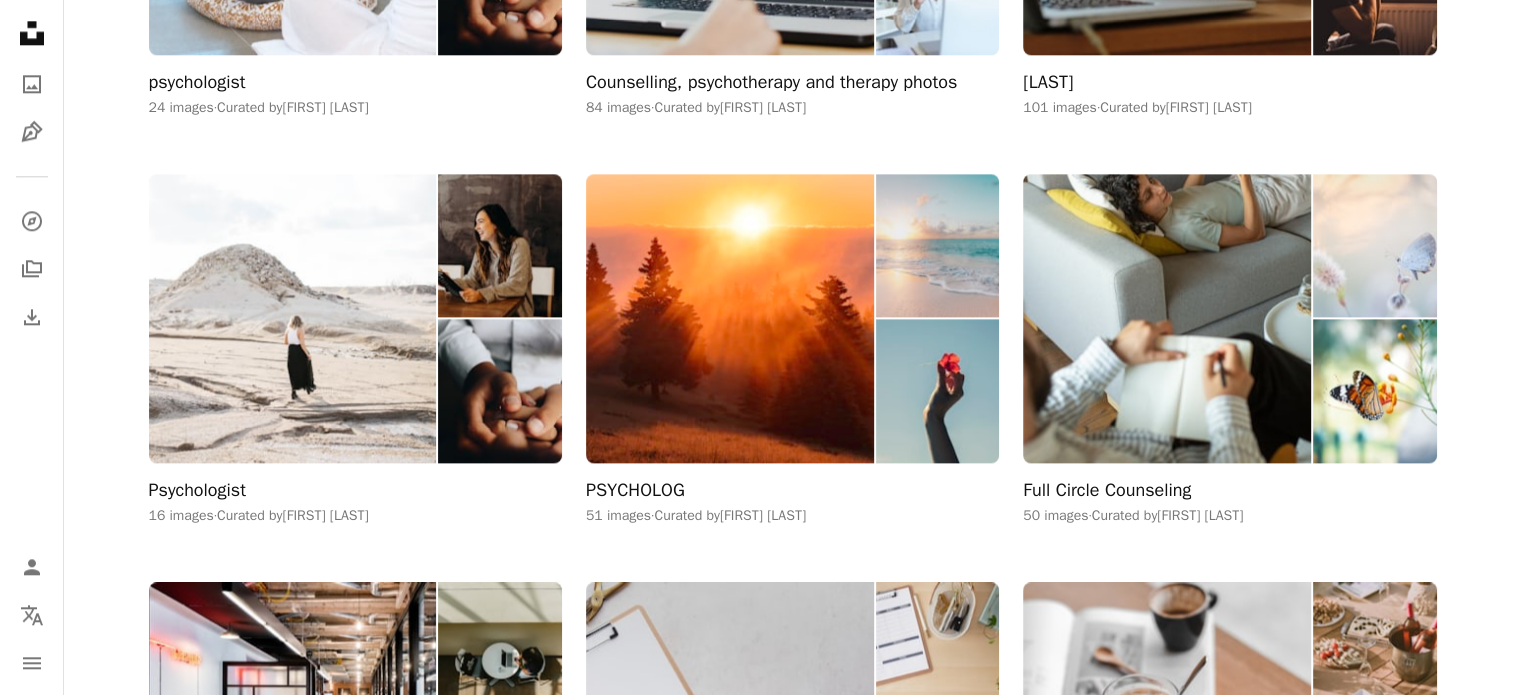 scroll, scrollTop: 2426, scrollLeft: 0, axis: vertical 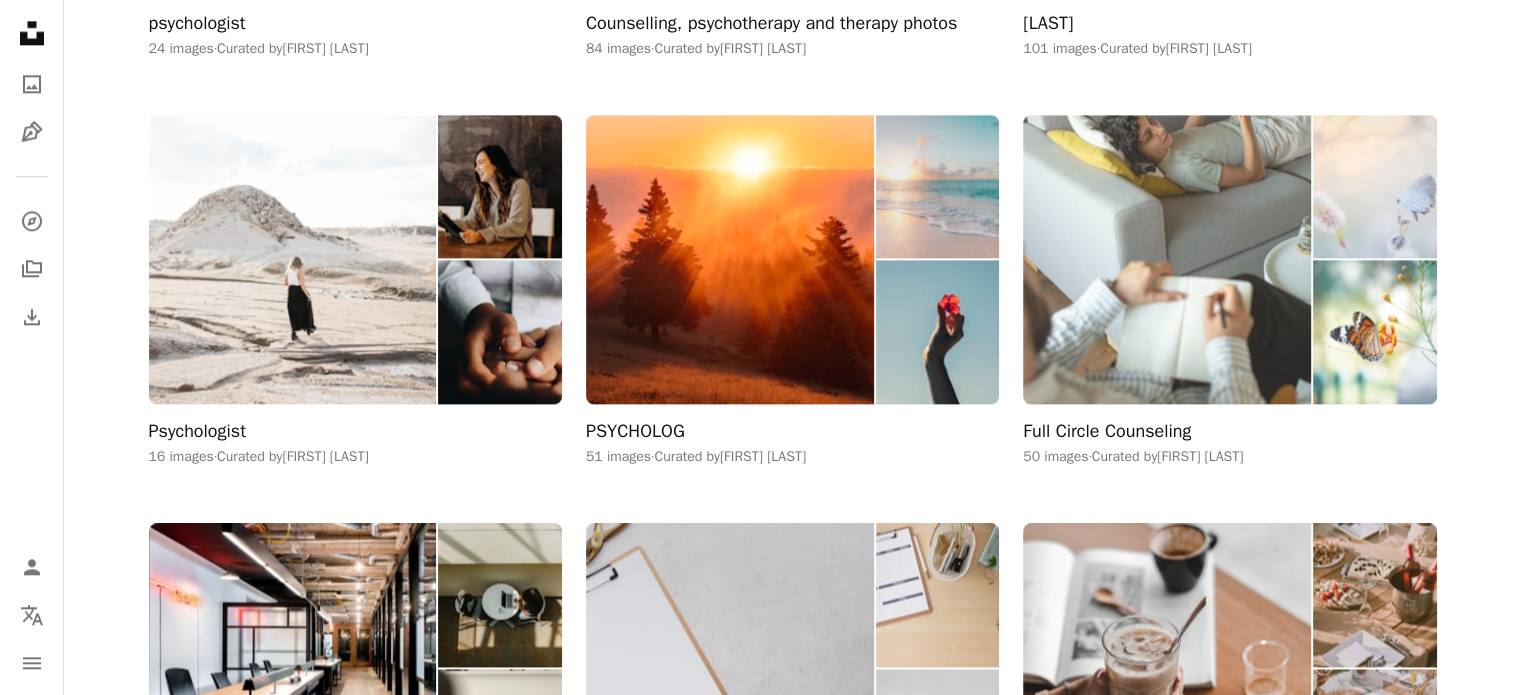click at bounding box center (1167, 259) 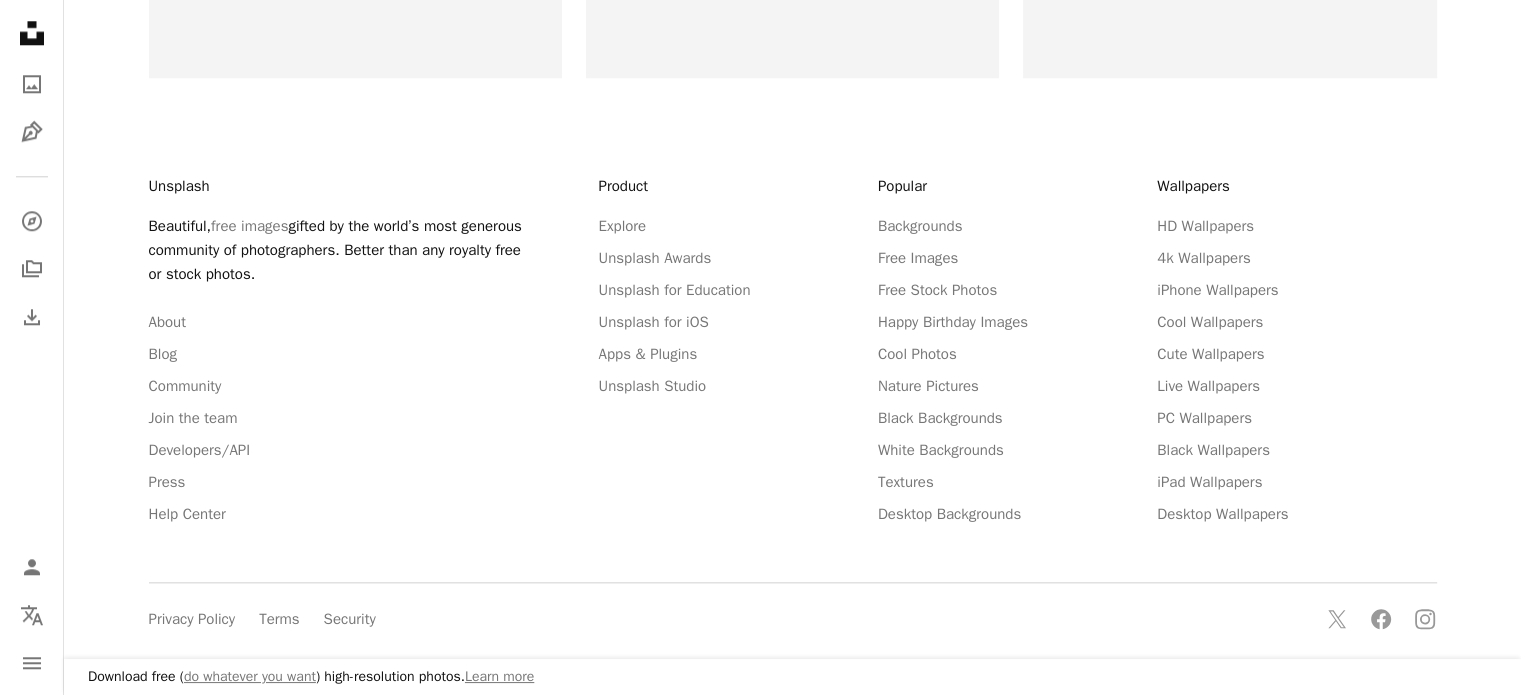 scroll, scrollTop: 0, scrollLeft: 0, axis: both 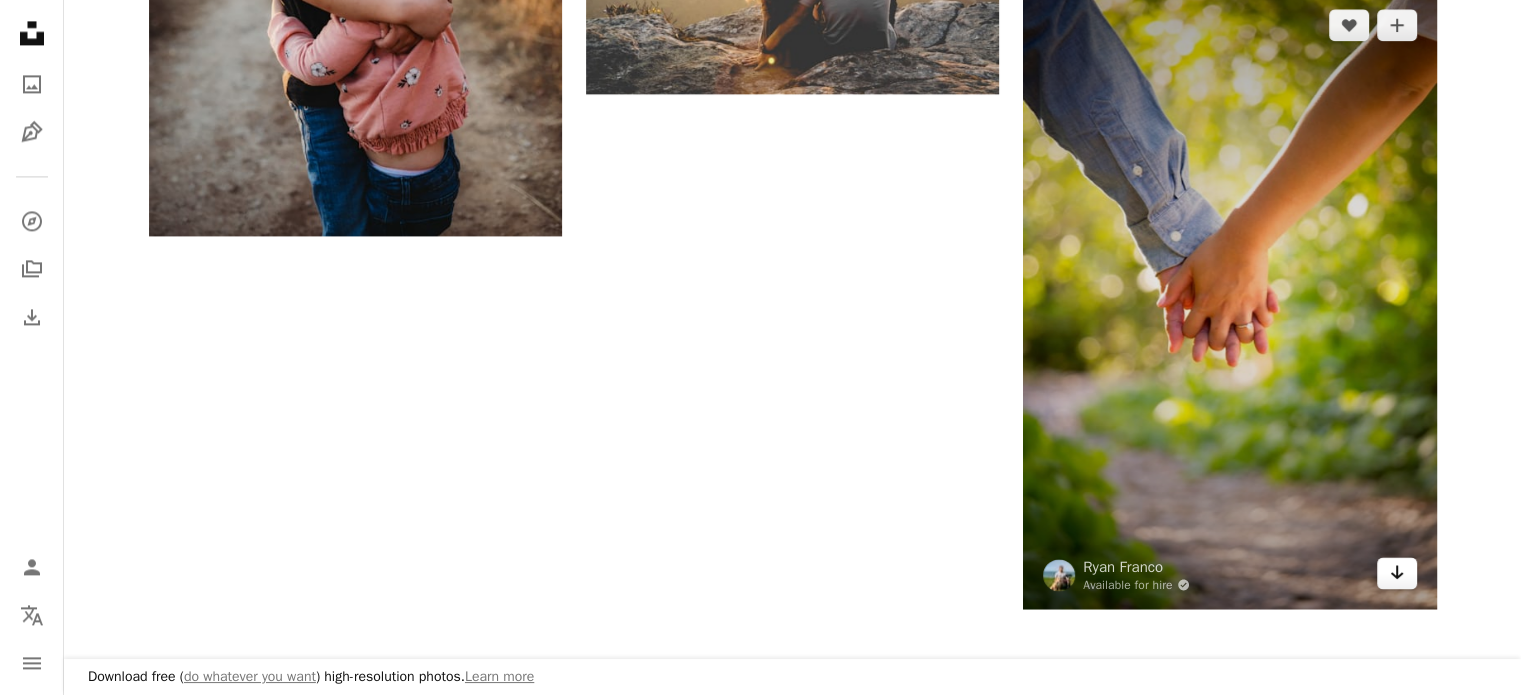 click on "Arrow pointing down" 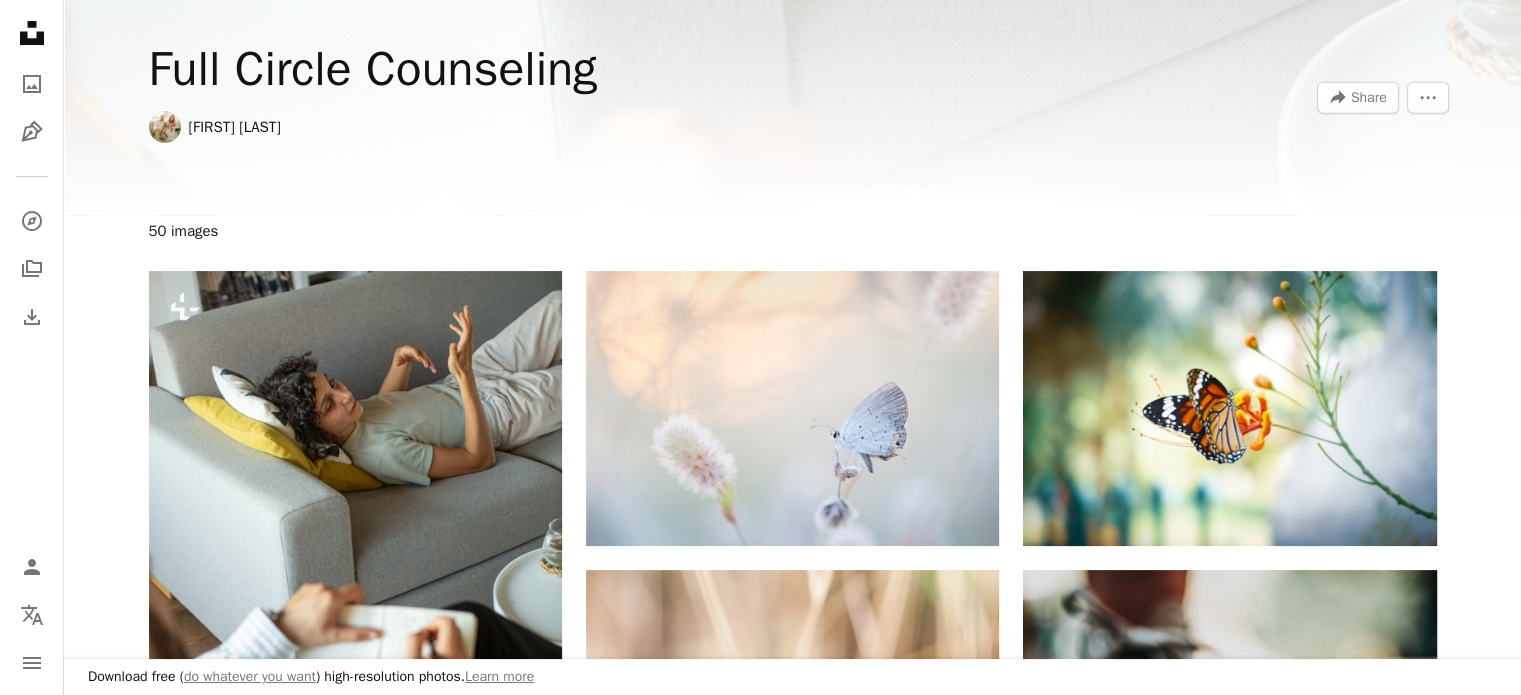 scroll, scrollTop: 0, scrollLeft: 0, axis: both 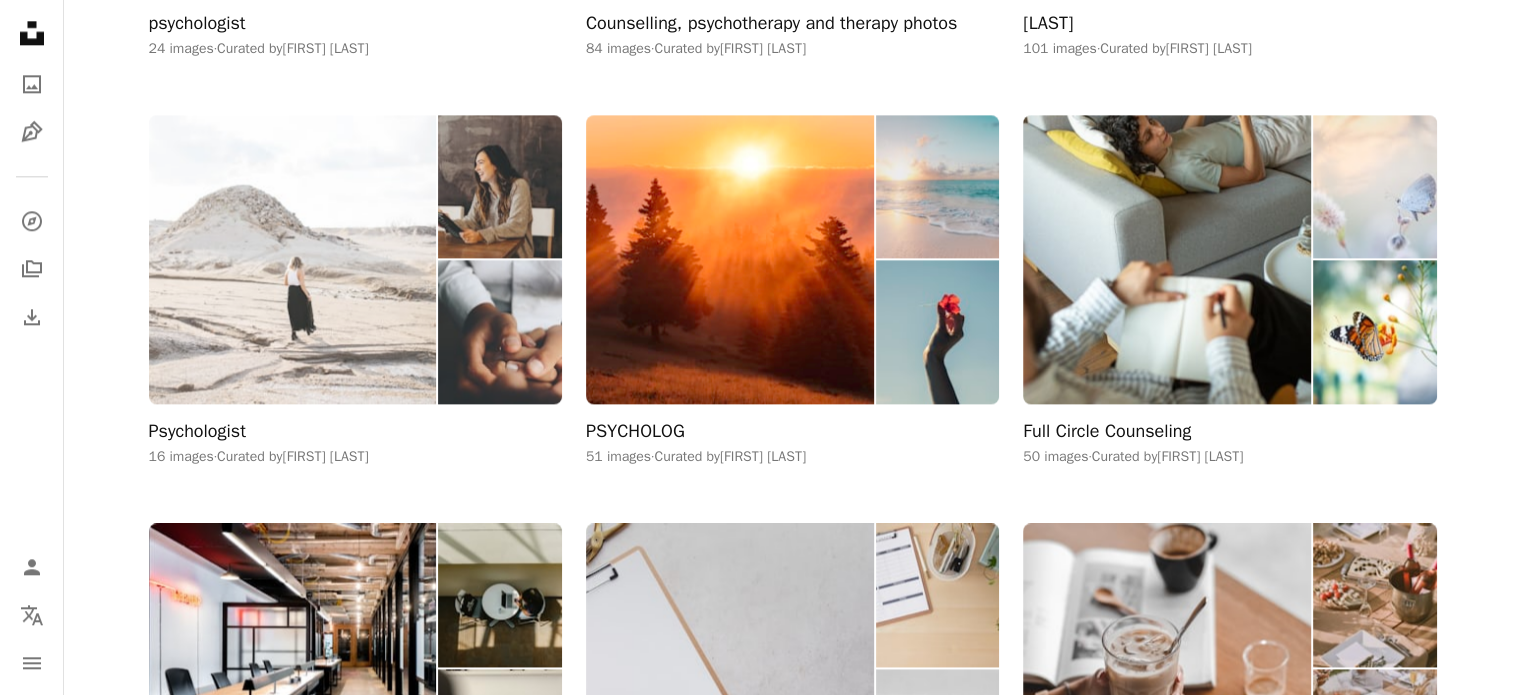 click at bounding box center [499, 187] 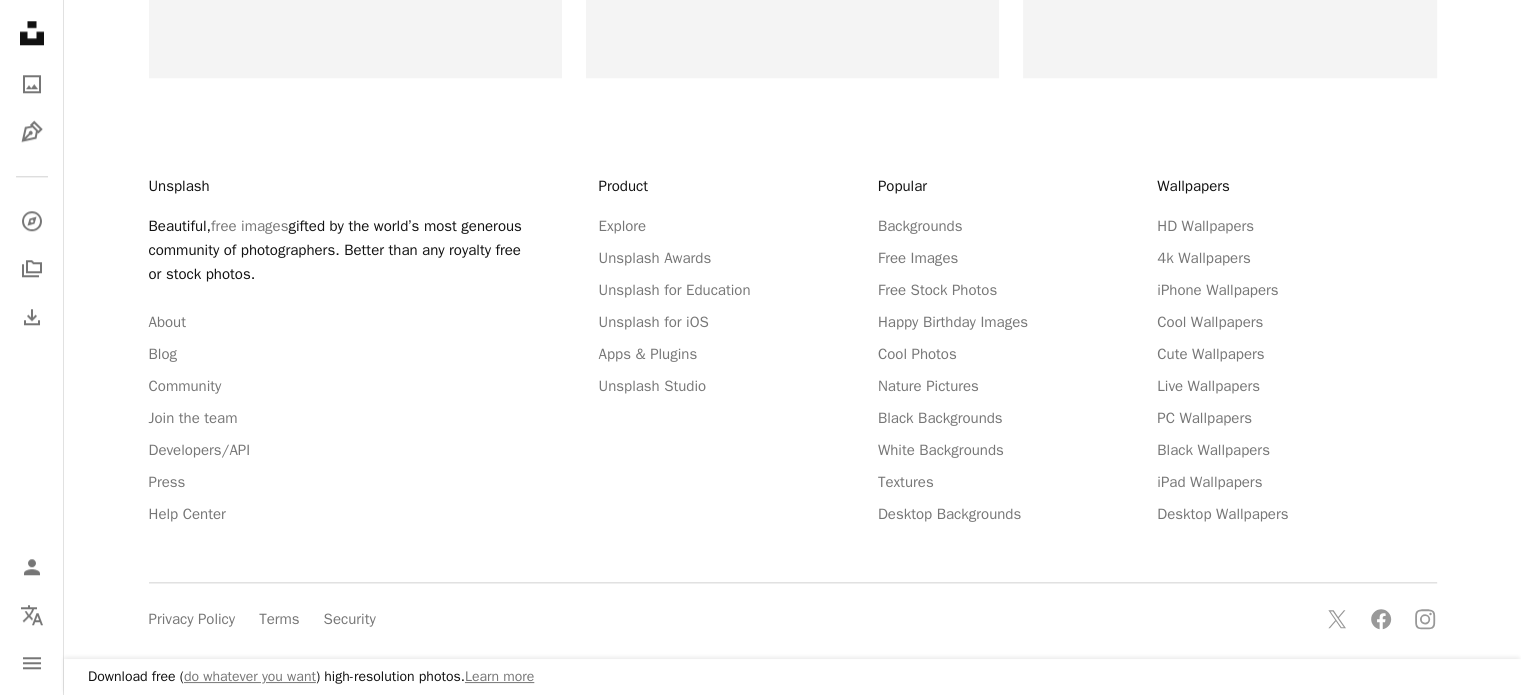 scroll, scrollTop: 0, scrollLeft: 0, axis: both 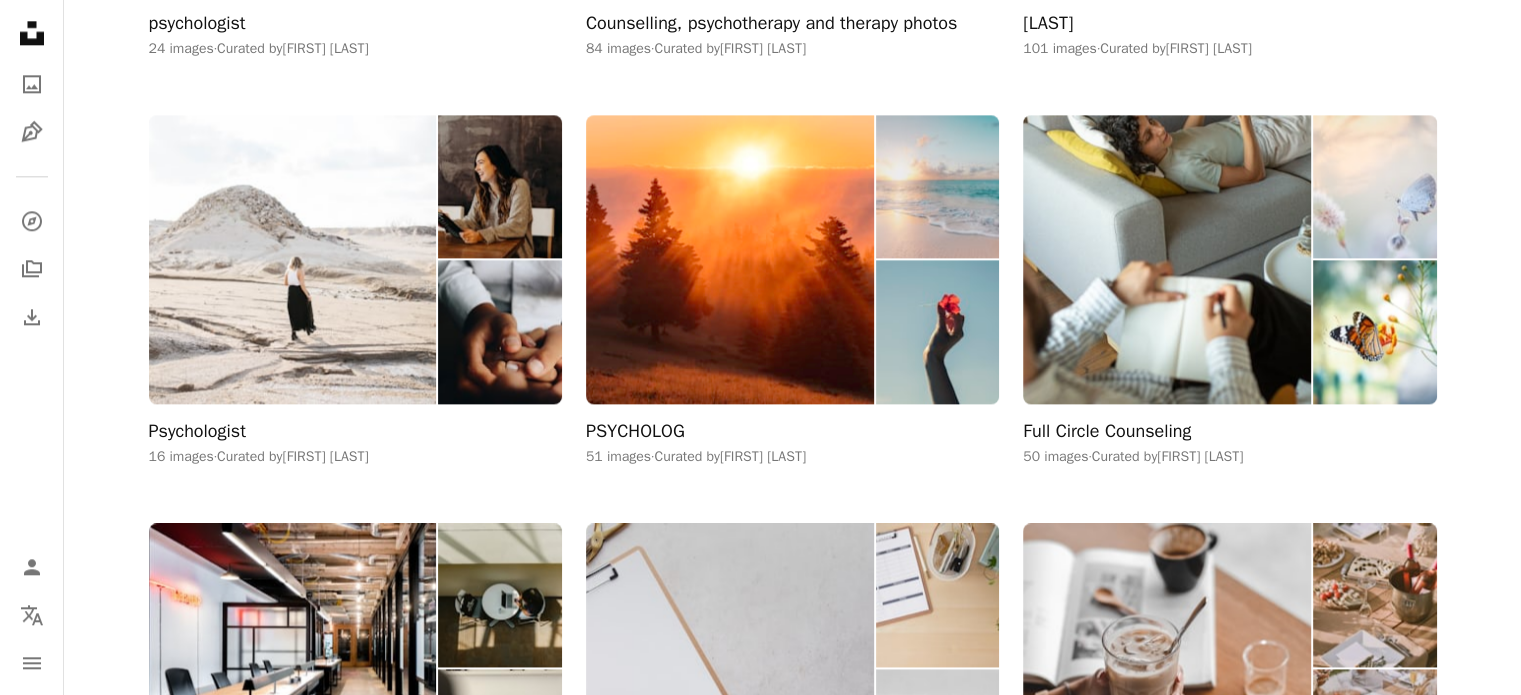 click on "84 images  ·  Curated by  [FIRST] [LAST]" at bounding box center [792, 49] 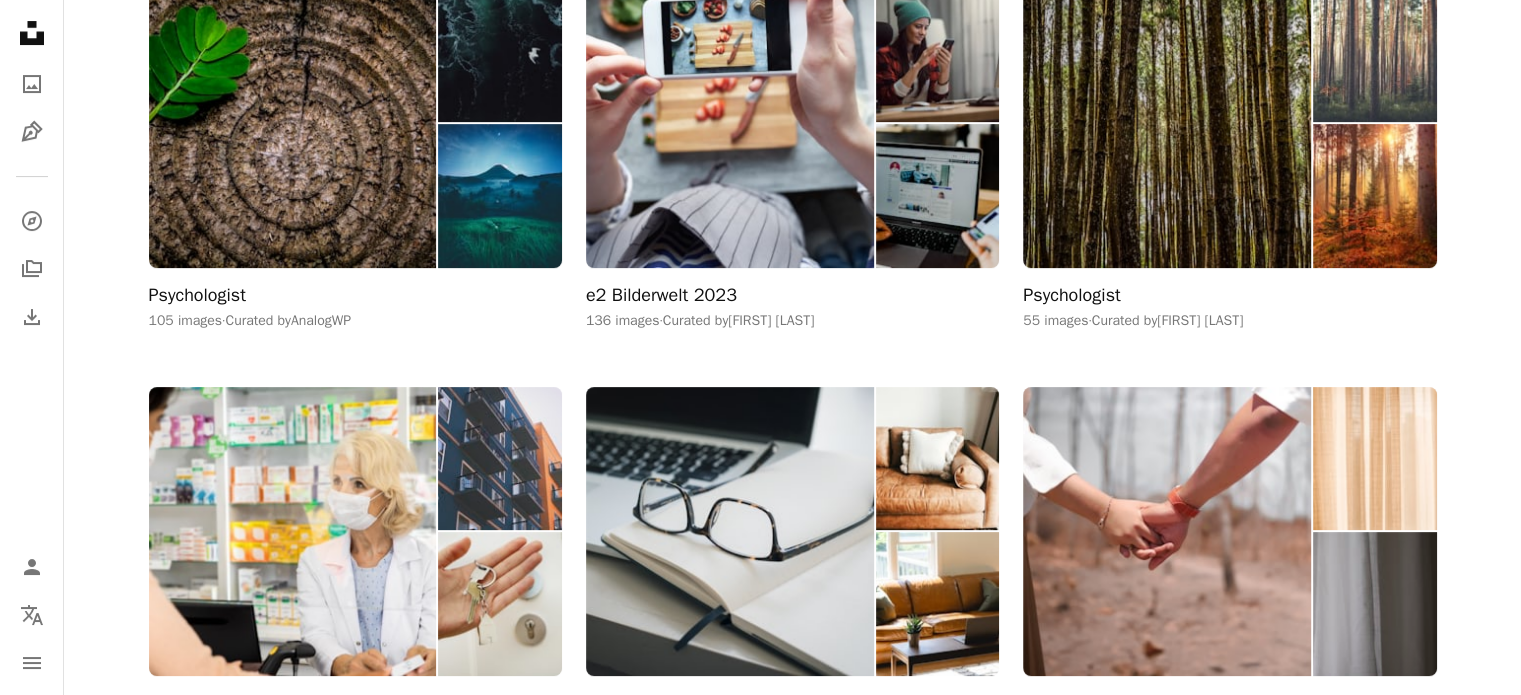 scroll, scrollTop: 325, scrollLeft: 0, axis: vertical 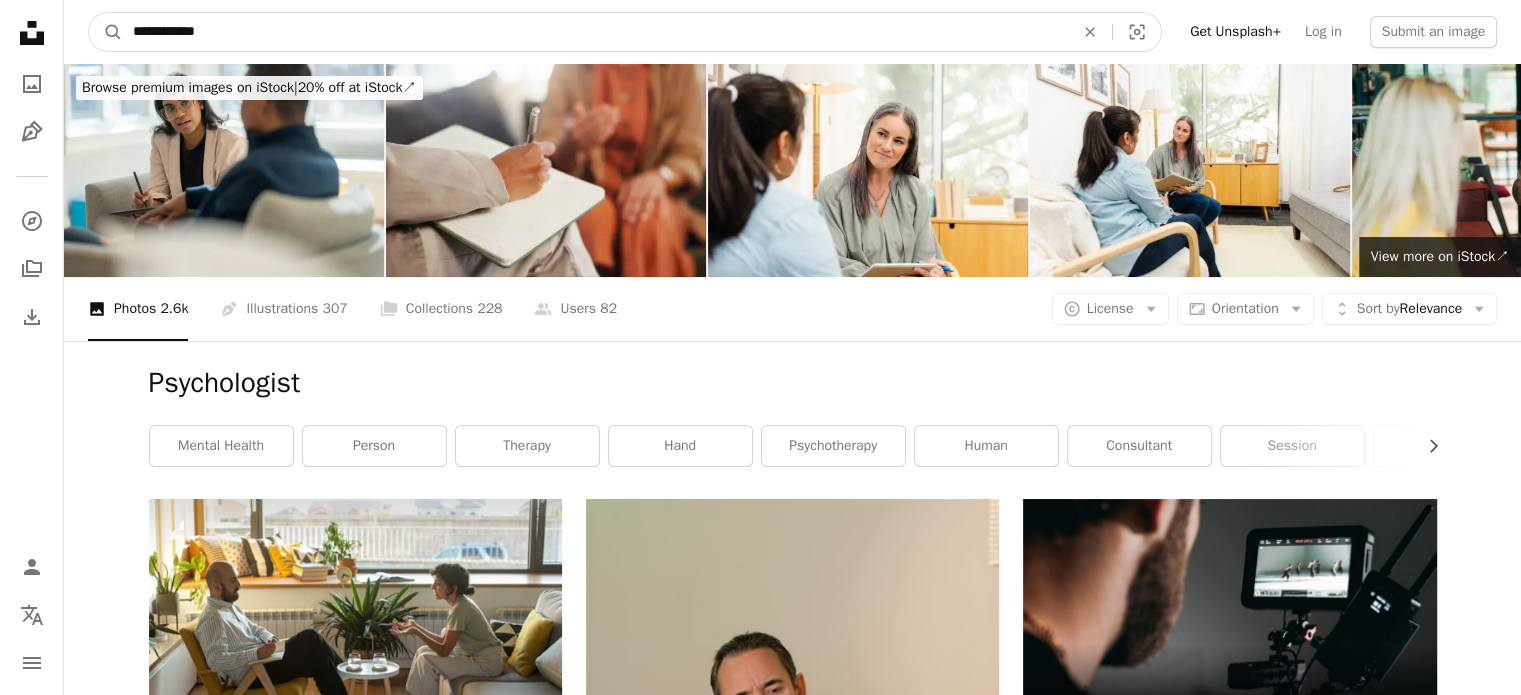 click on "**********" at bounding box center (595, 32) 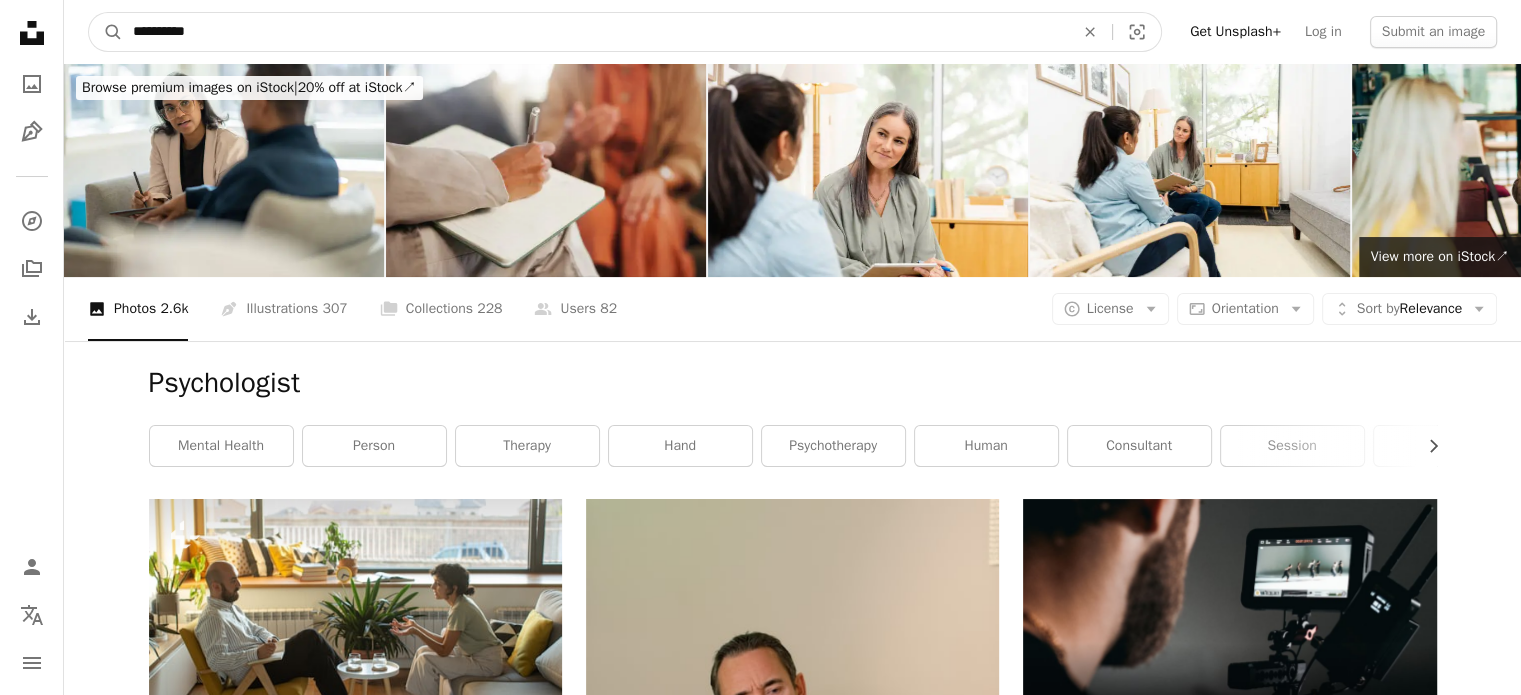 type on "**********" 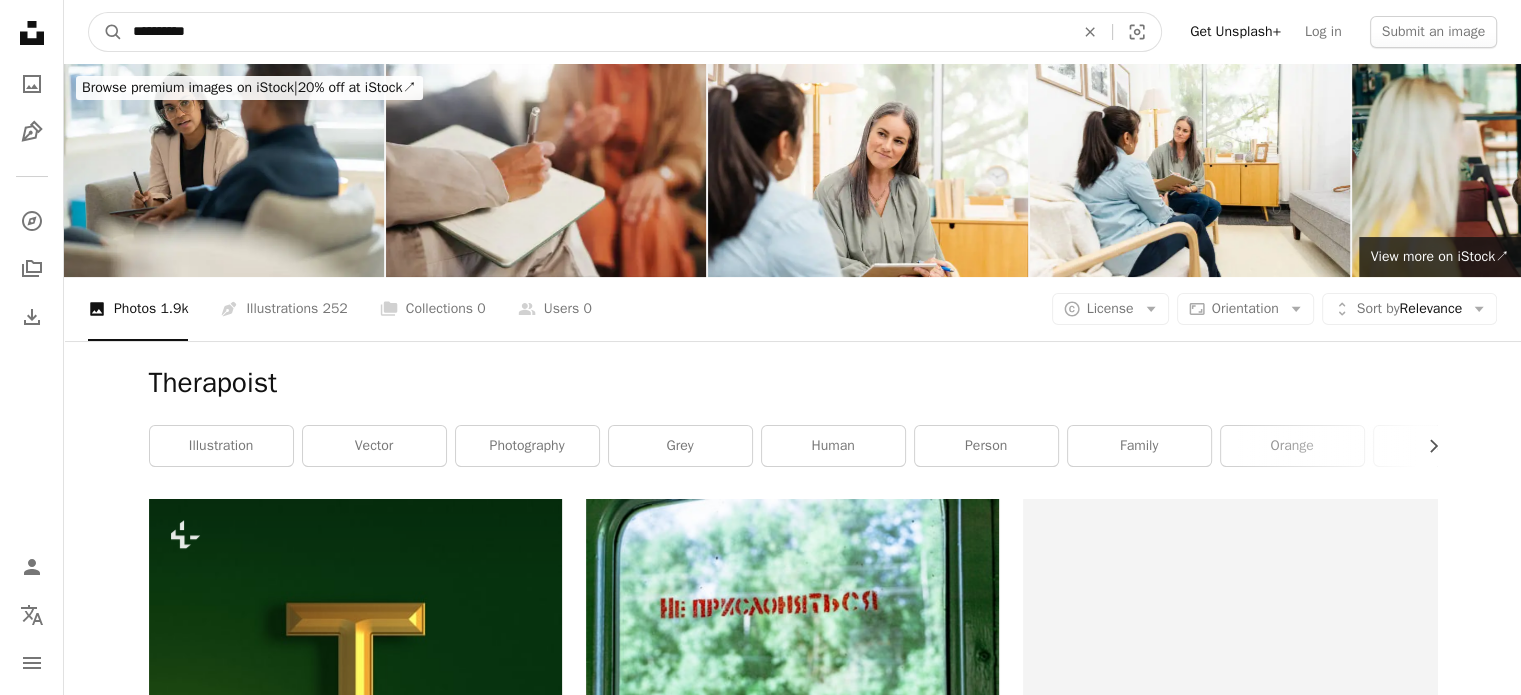 click on "**********" at bounding box center (595, 32) 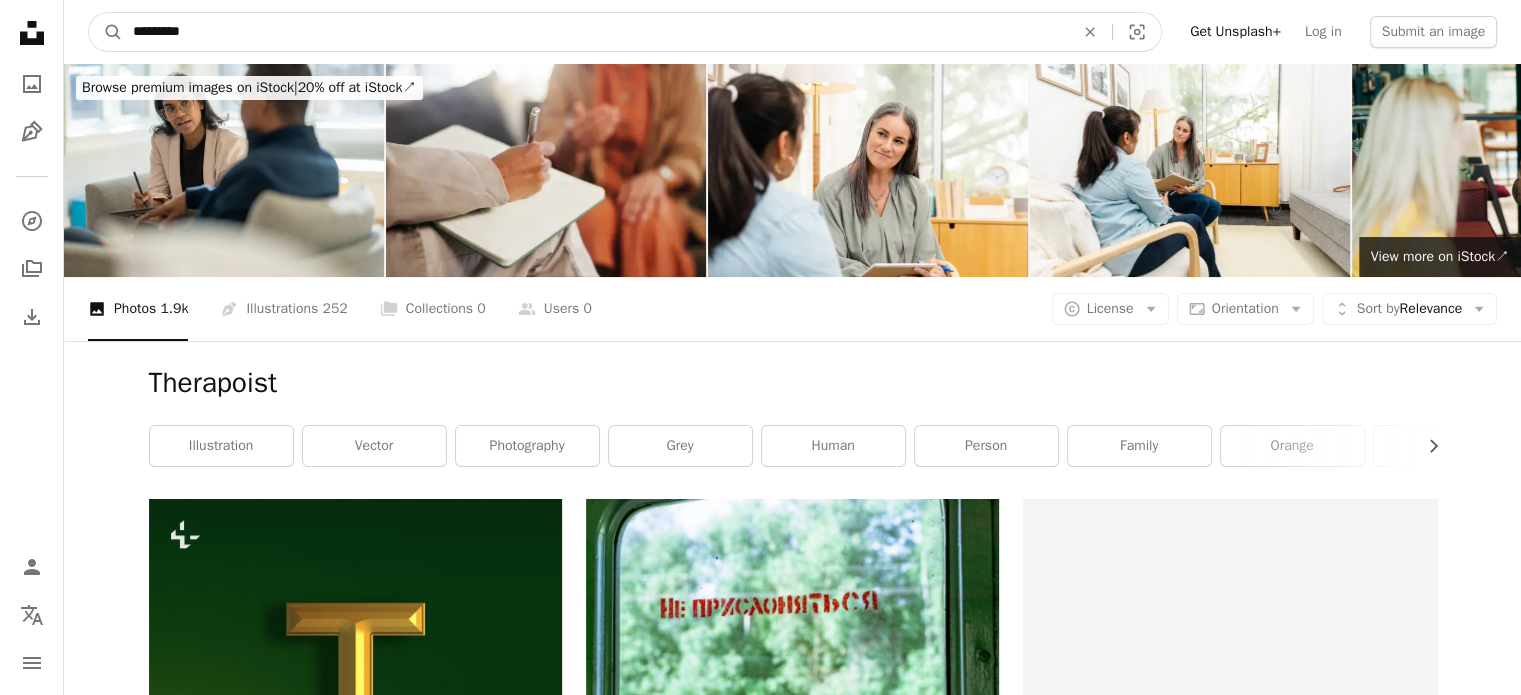 type on "*********" 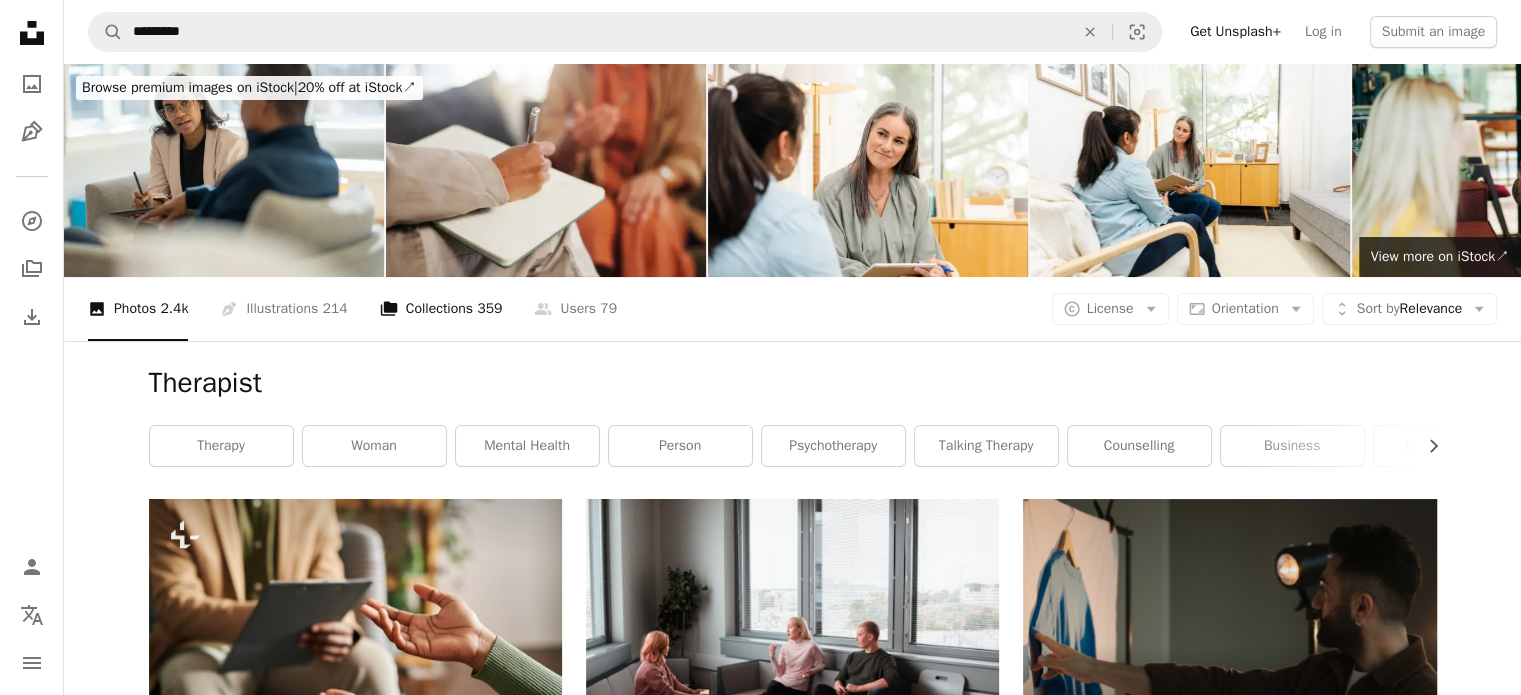 click on "A stack of folders Collections   359" at bounding box center [441, 309] 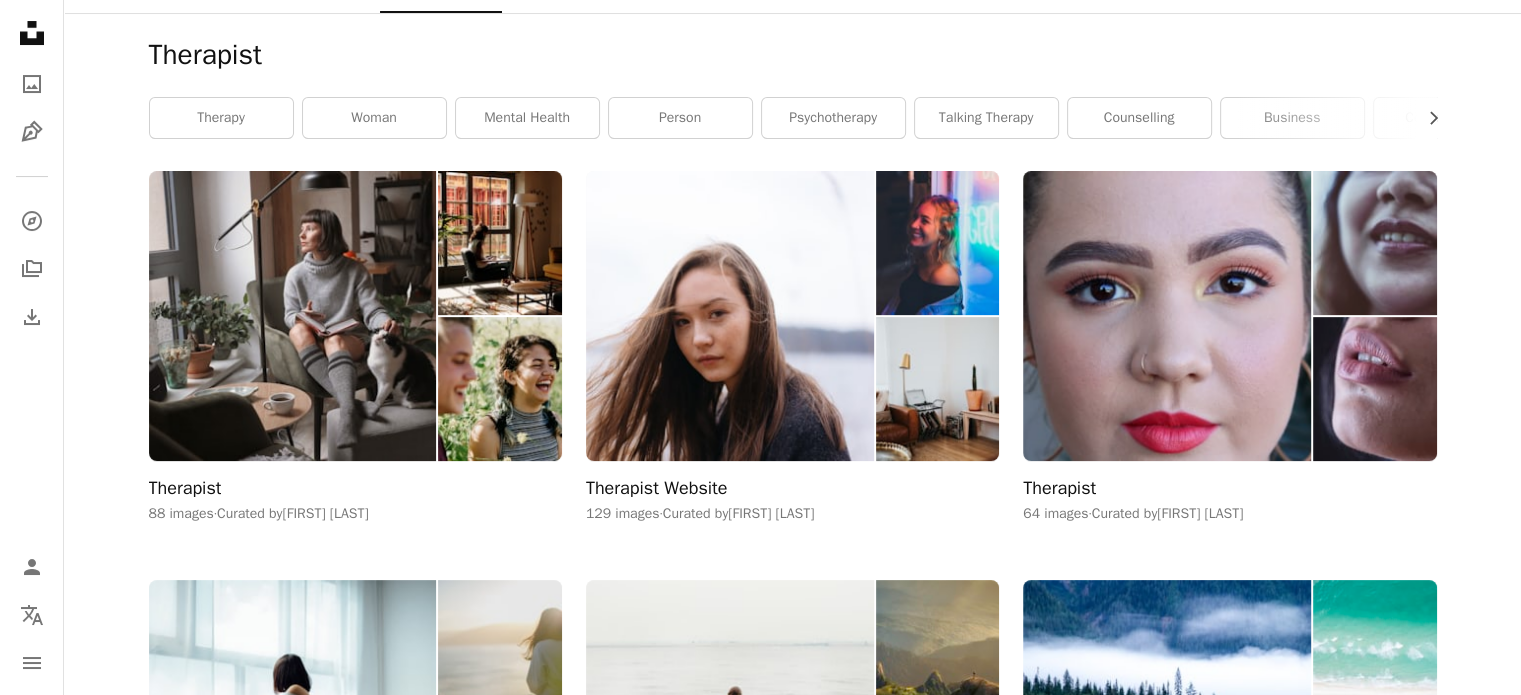 scroll, scrollTop: 388, scrollLeft: 0, axis: vertical 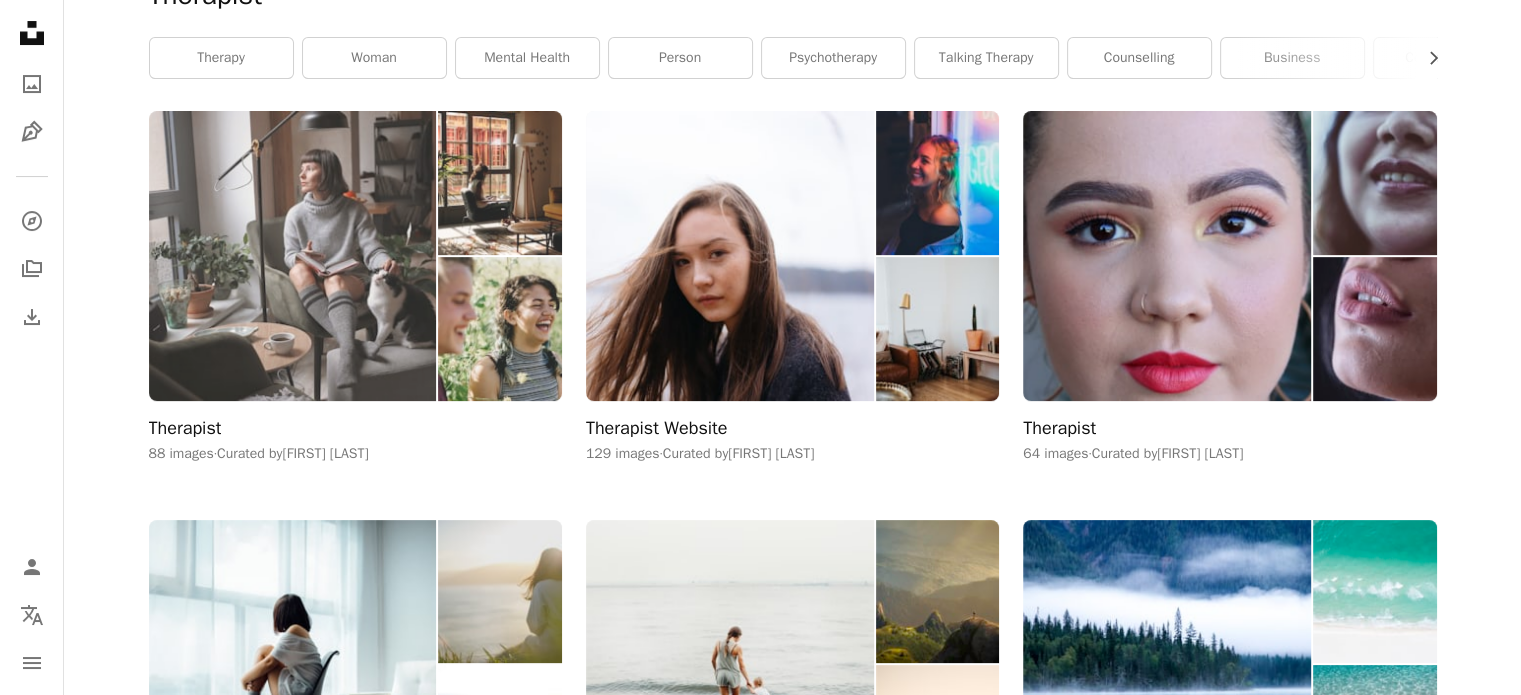 click at bounding box center [499, 183] 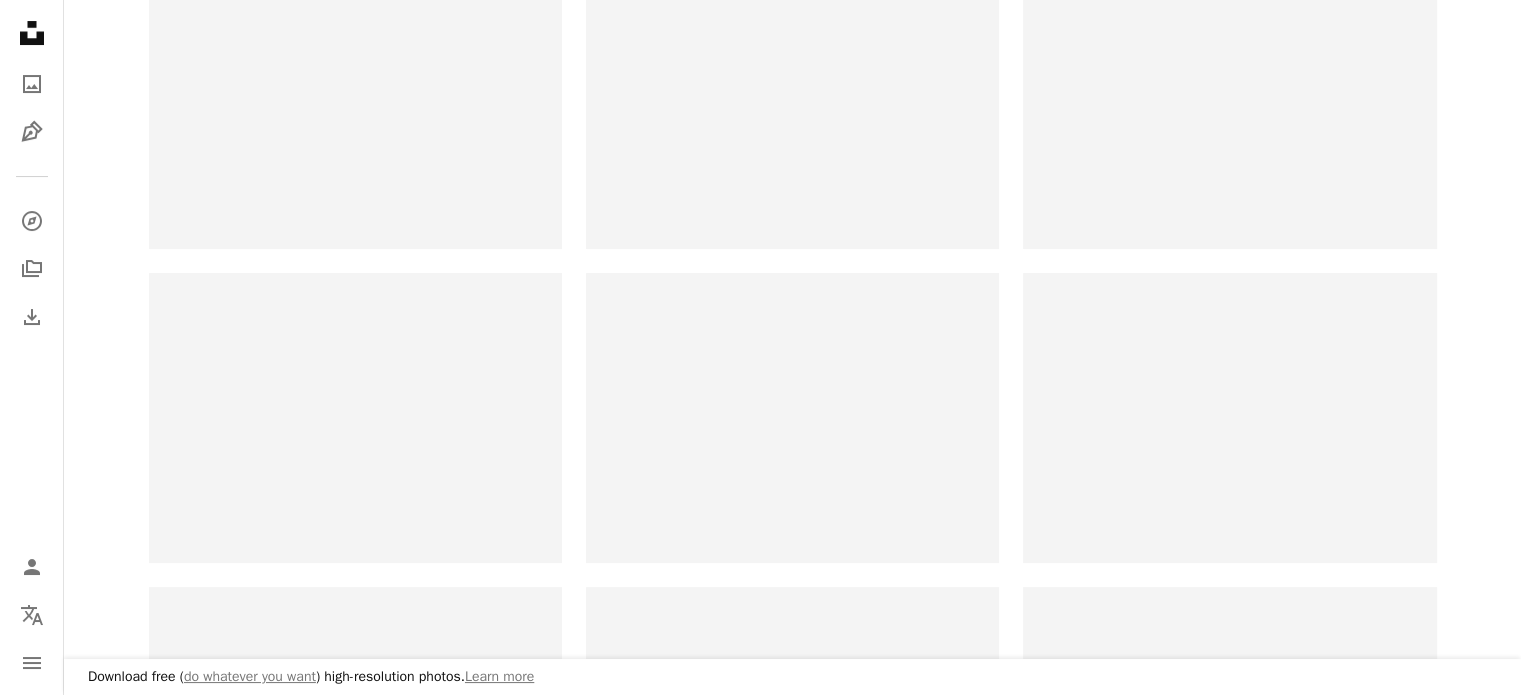 scroll, scrollTop: 0, scrollLeft: 0, axis: both 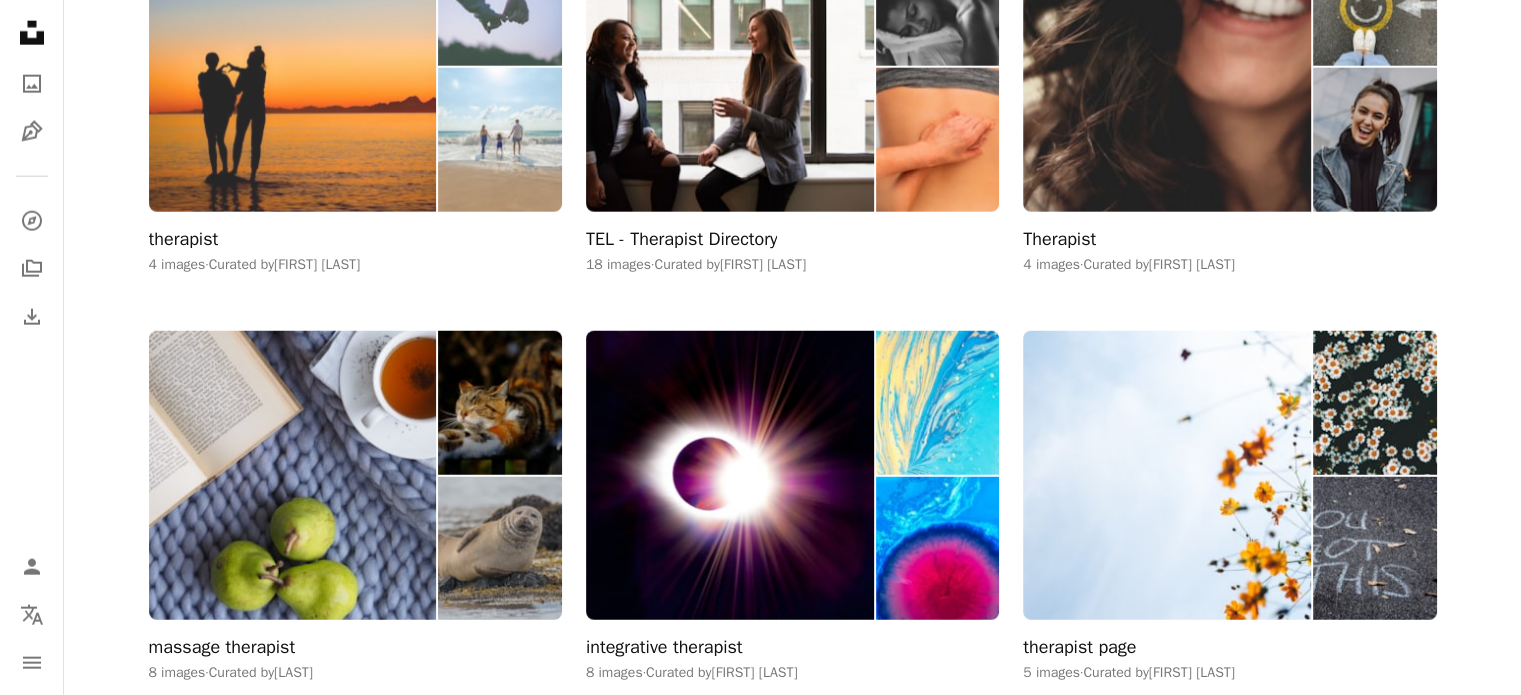 click at bounding box center [293, 67] 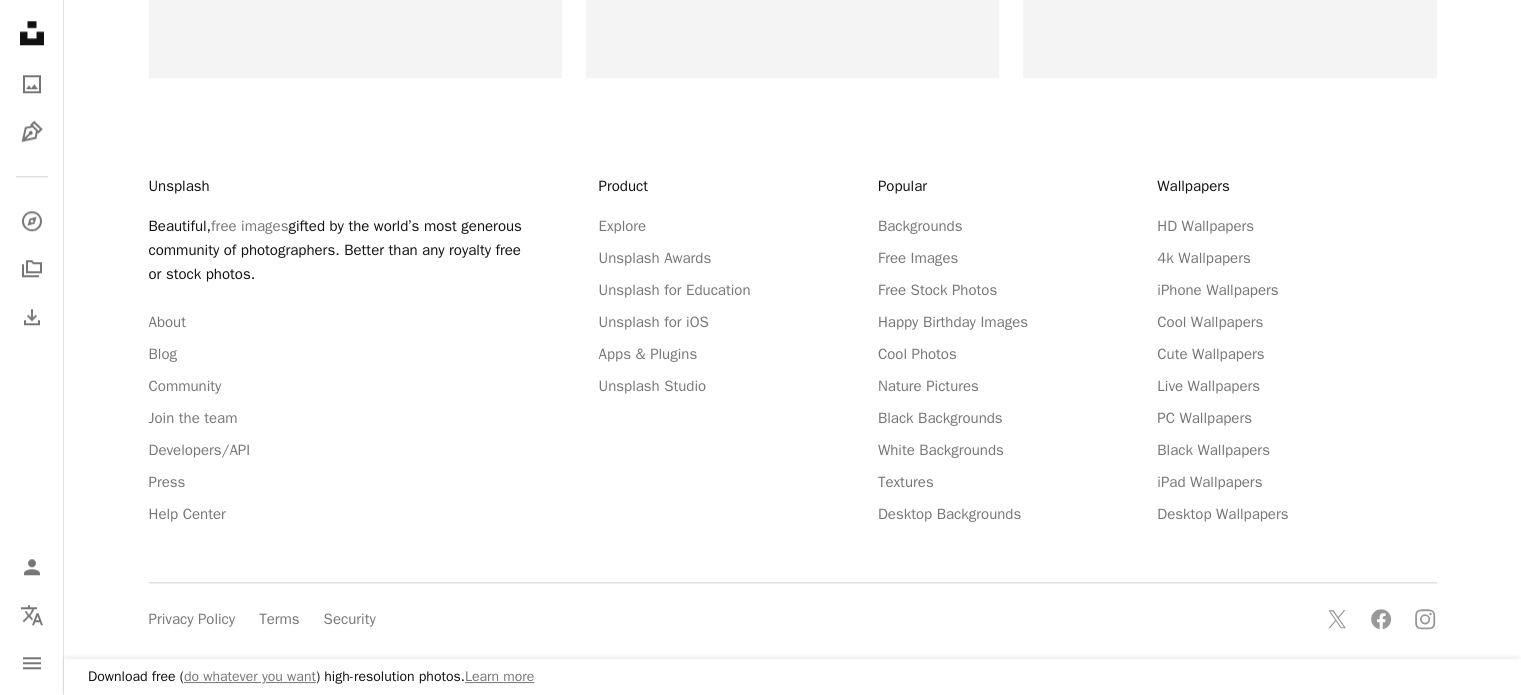scroll, scrollTop: 0, scrollLeft: 0, axis: both 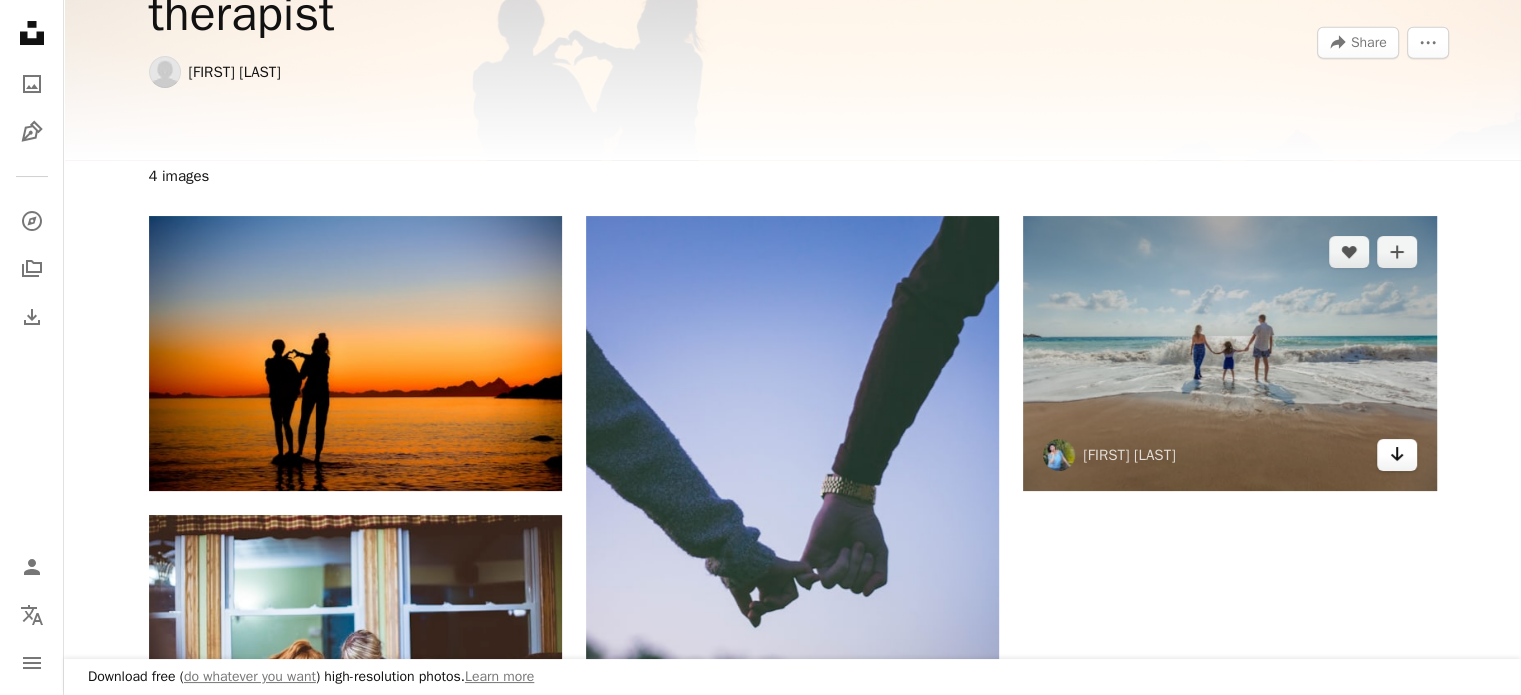 click on "Arrow pointing down" 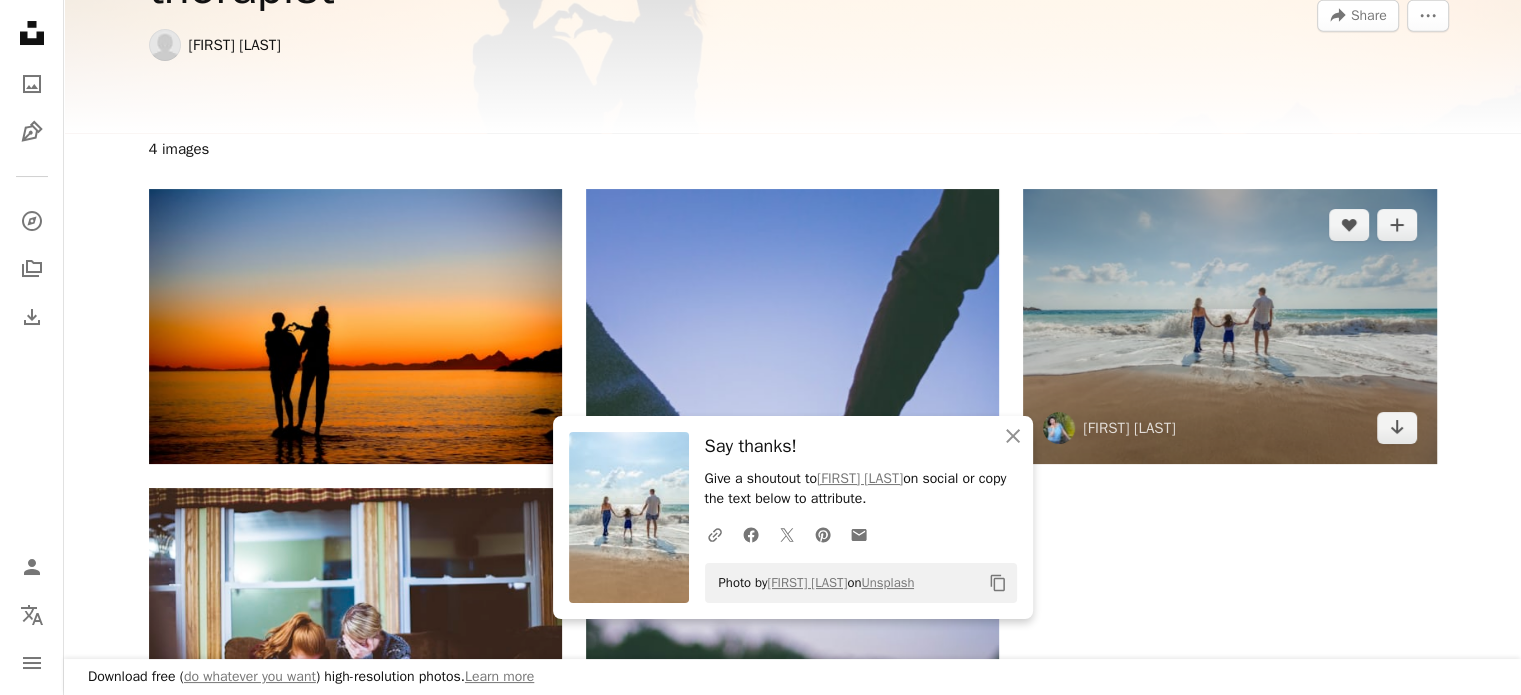 scroll, scrollTop: 0, scrollLeft: 0, axis: both 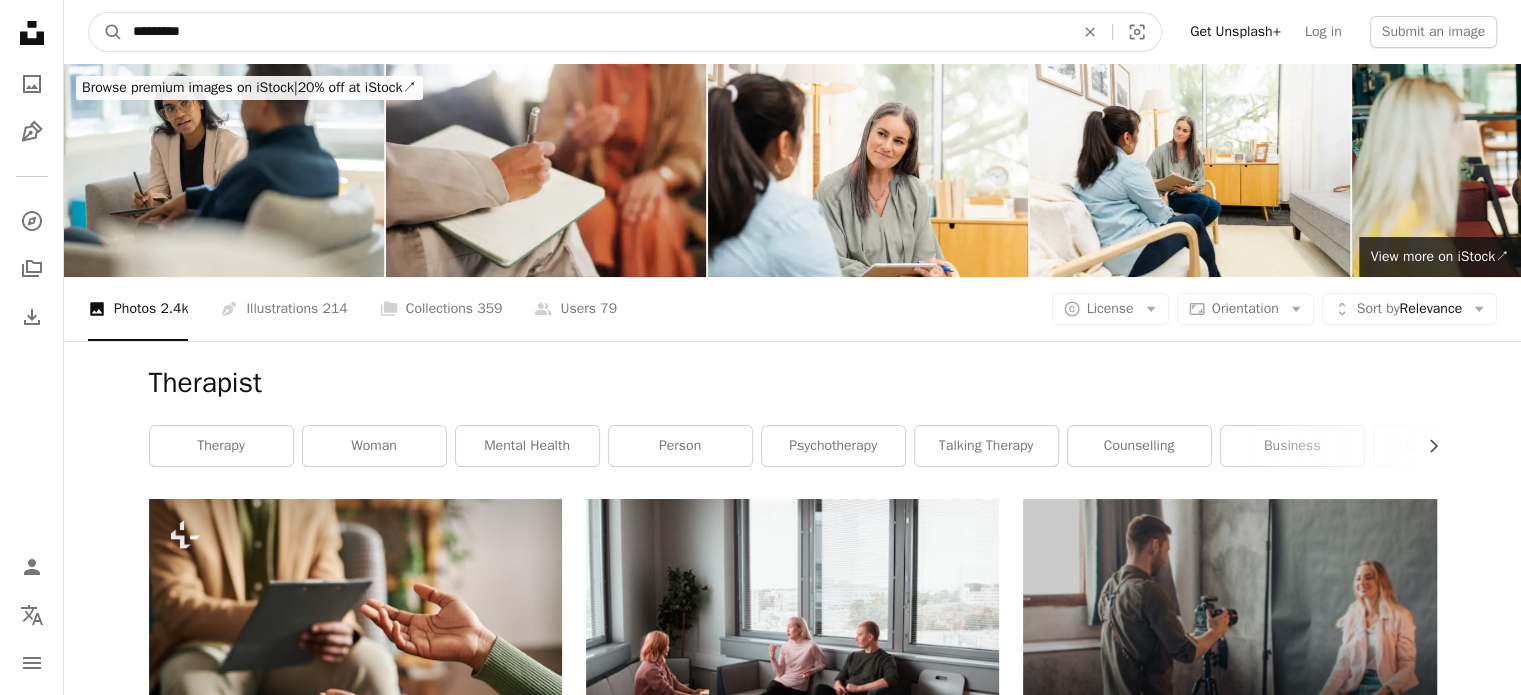 click on "*********" at bounding box center [595, 32] 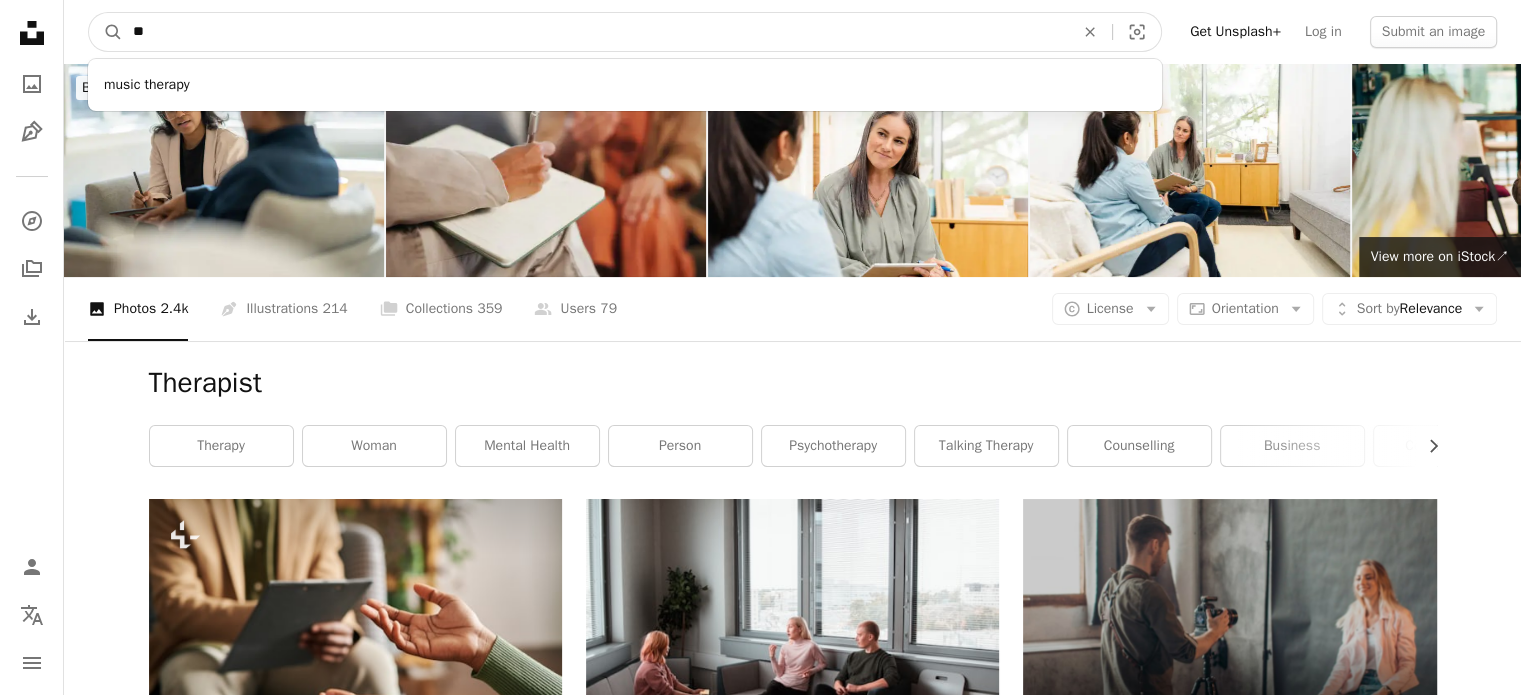 type on "*" 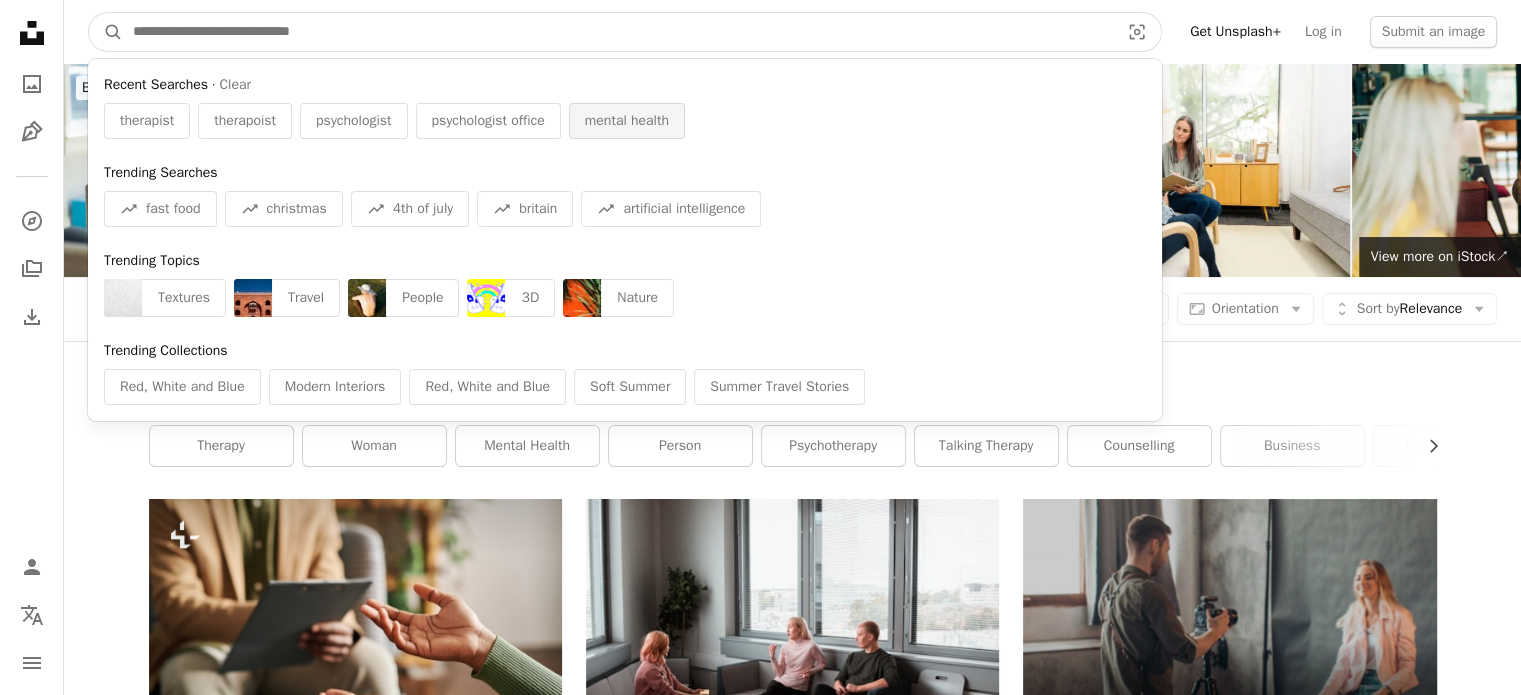type 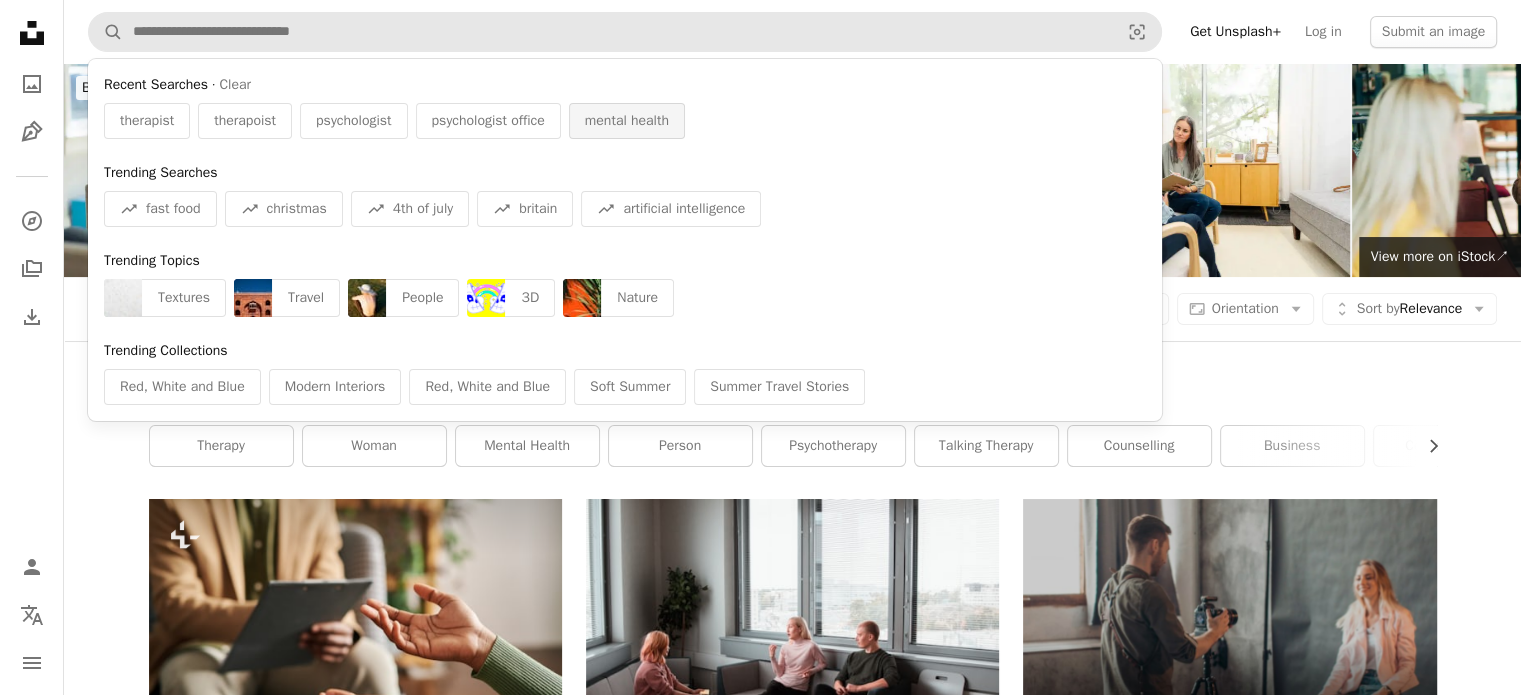 click on "mental health" at bounding box center (627, 121) 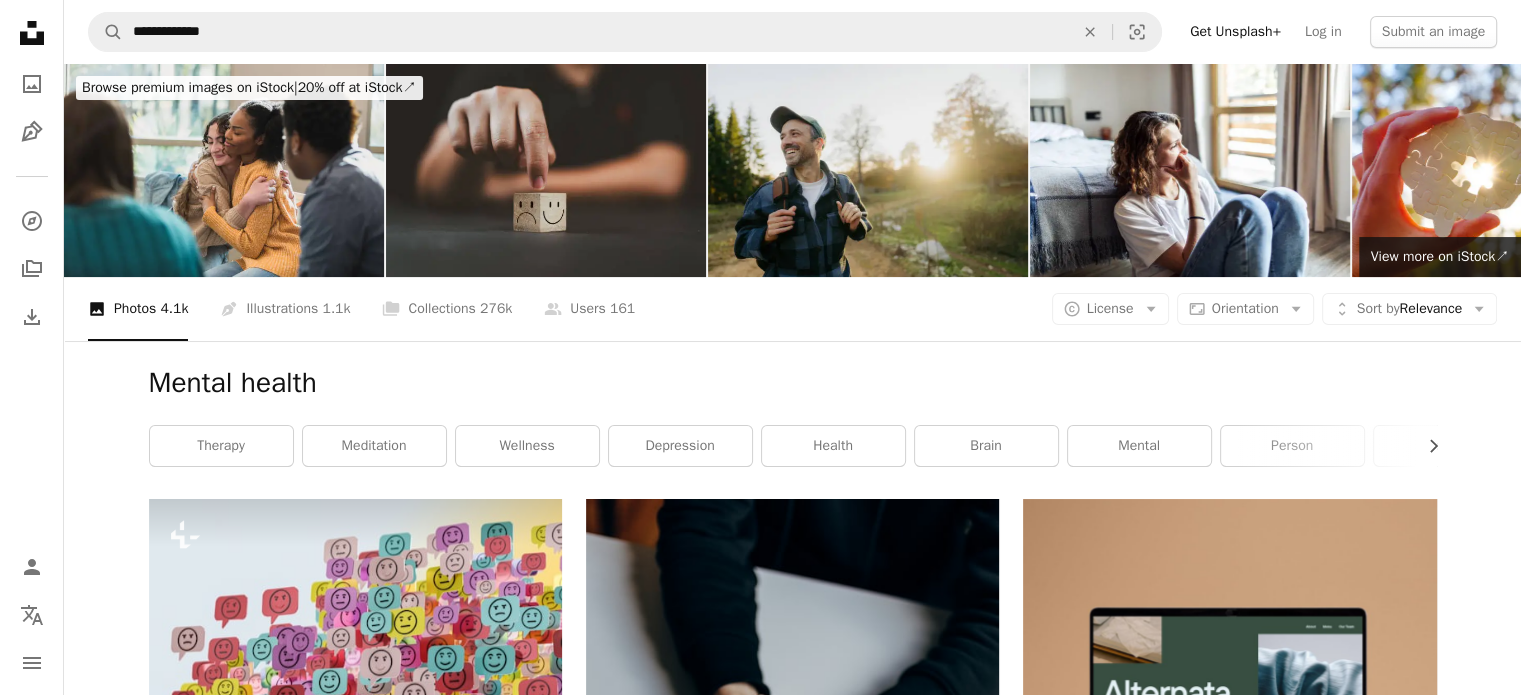 scroll, scrollTop: 608, scrollLeft: 0, axis: vertical 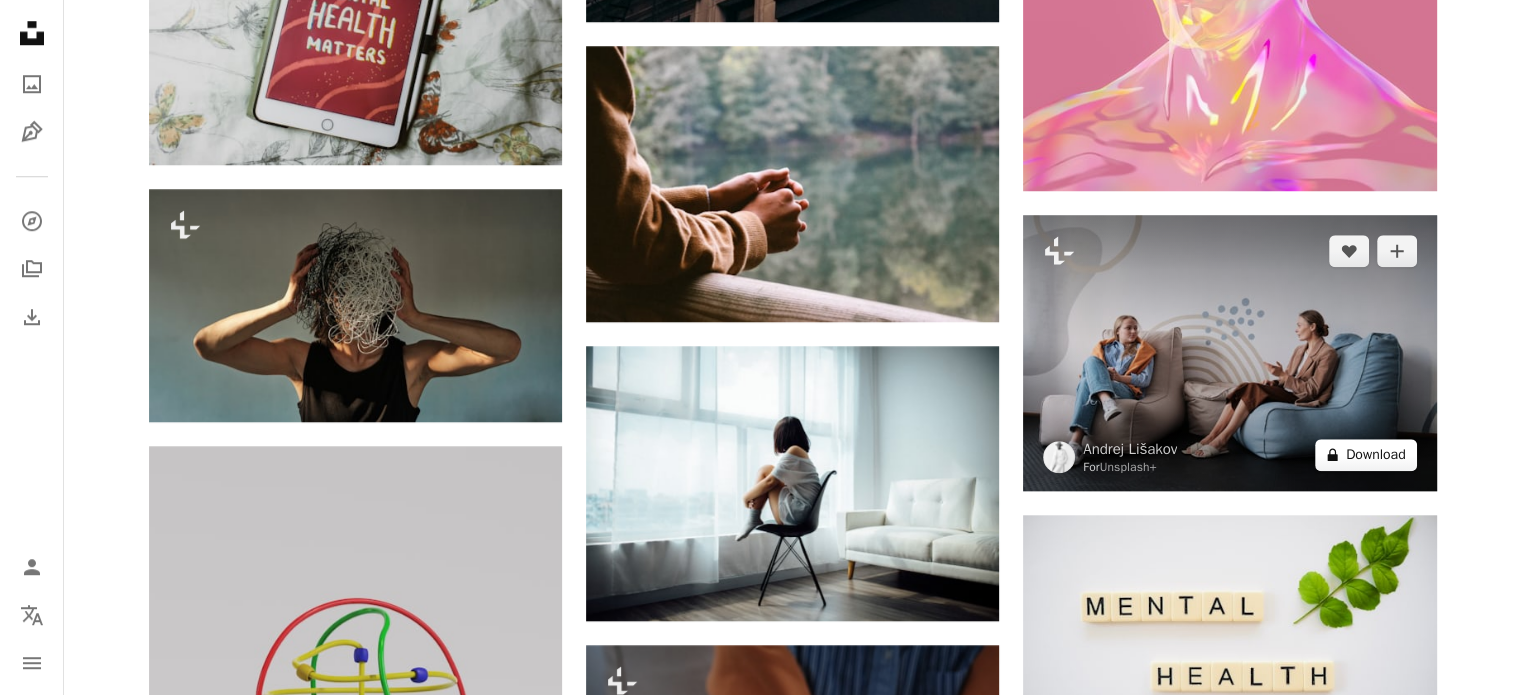 click on "A lock Download" at bounding box center (1366, 455) 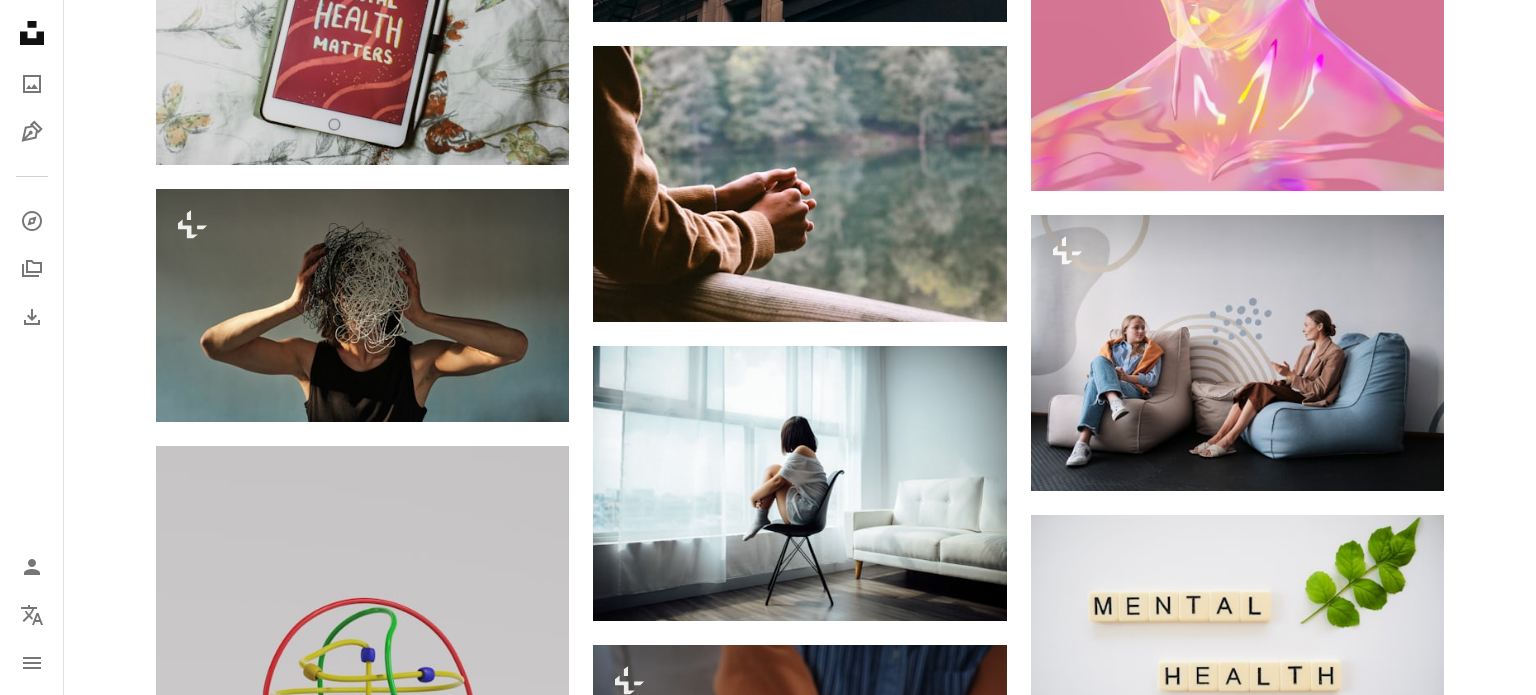 click on "**********" at bounding box center [768, 588] 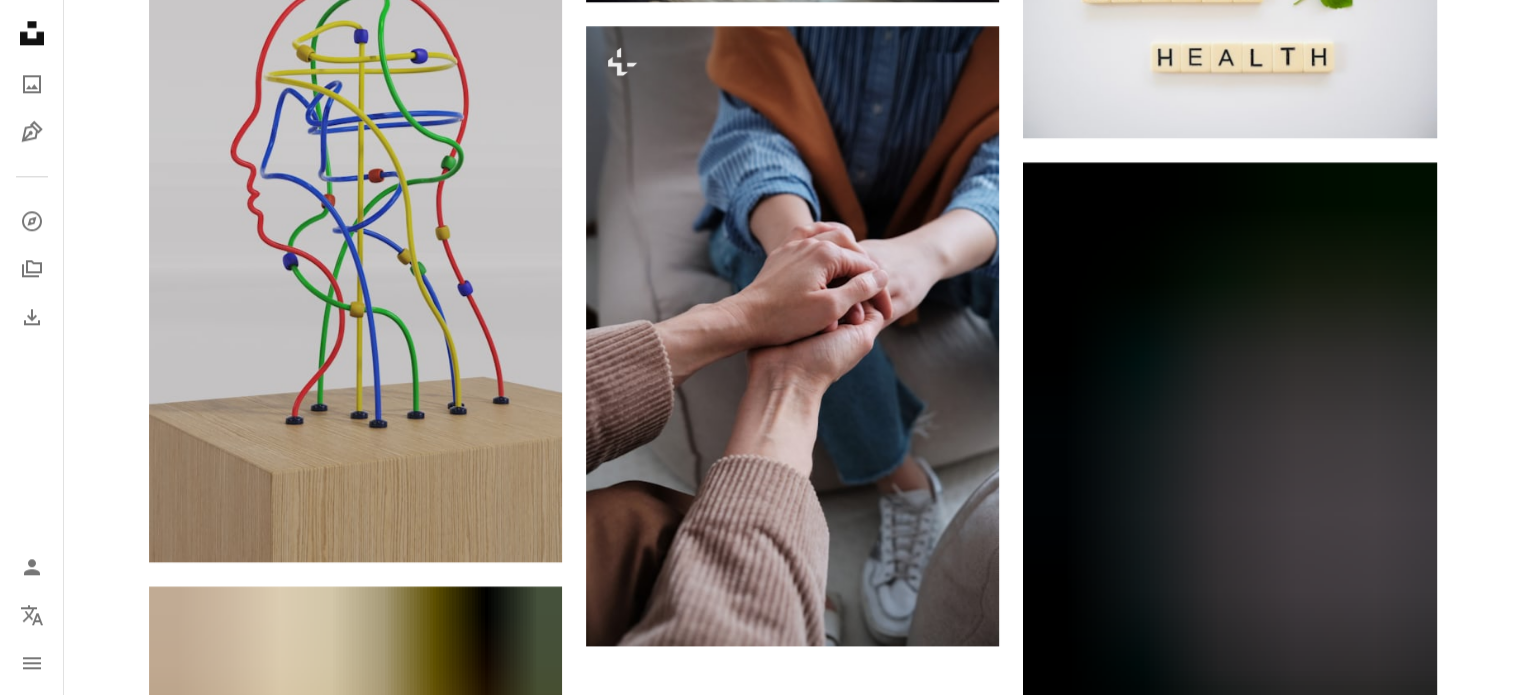 scroll, scrollTop: 2365, scrollLeft: 0, axis: vertical 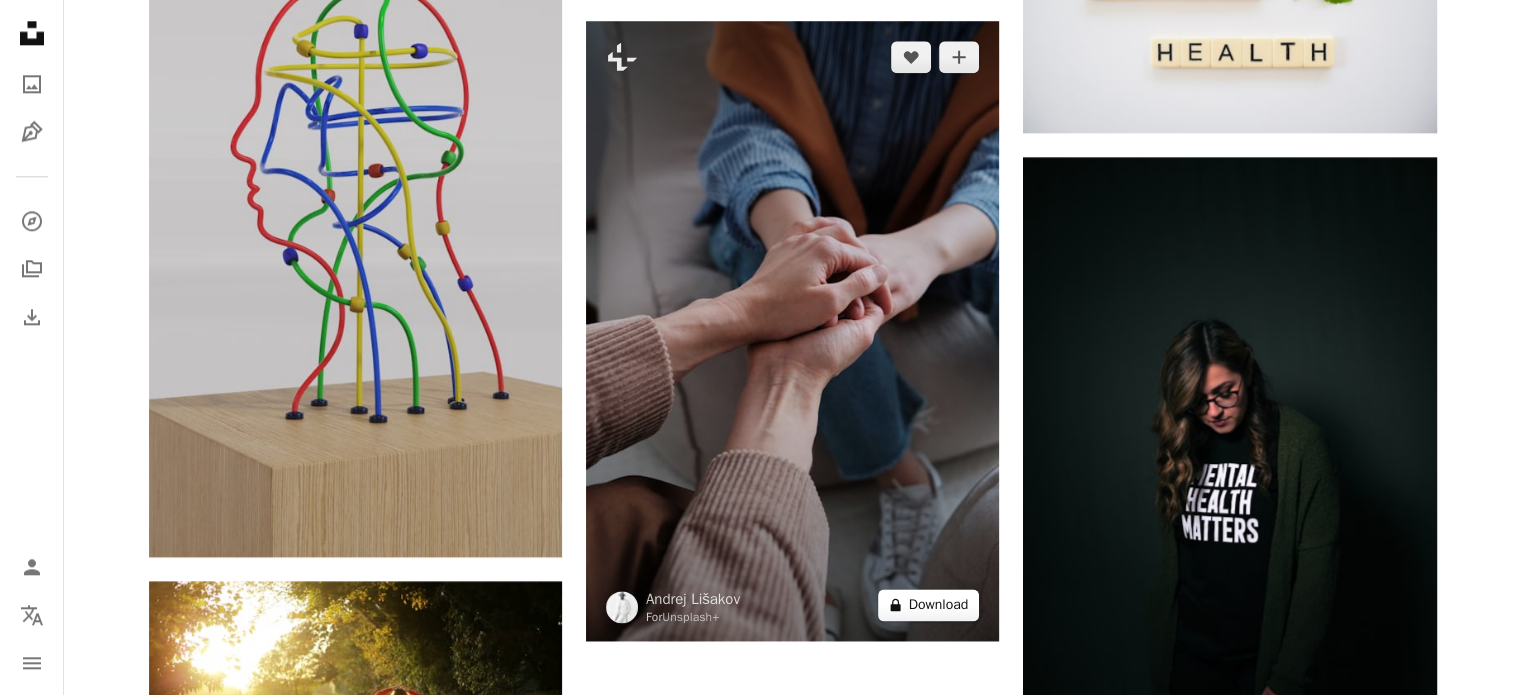 click on "A lock Download" at bounding box center [929, 605] 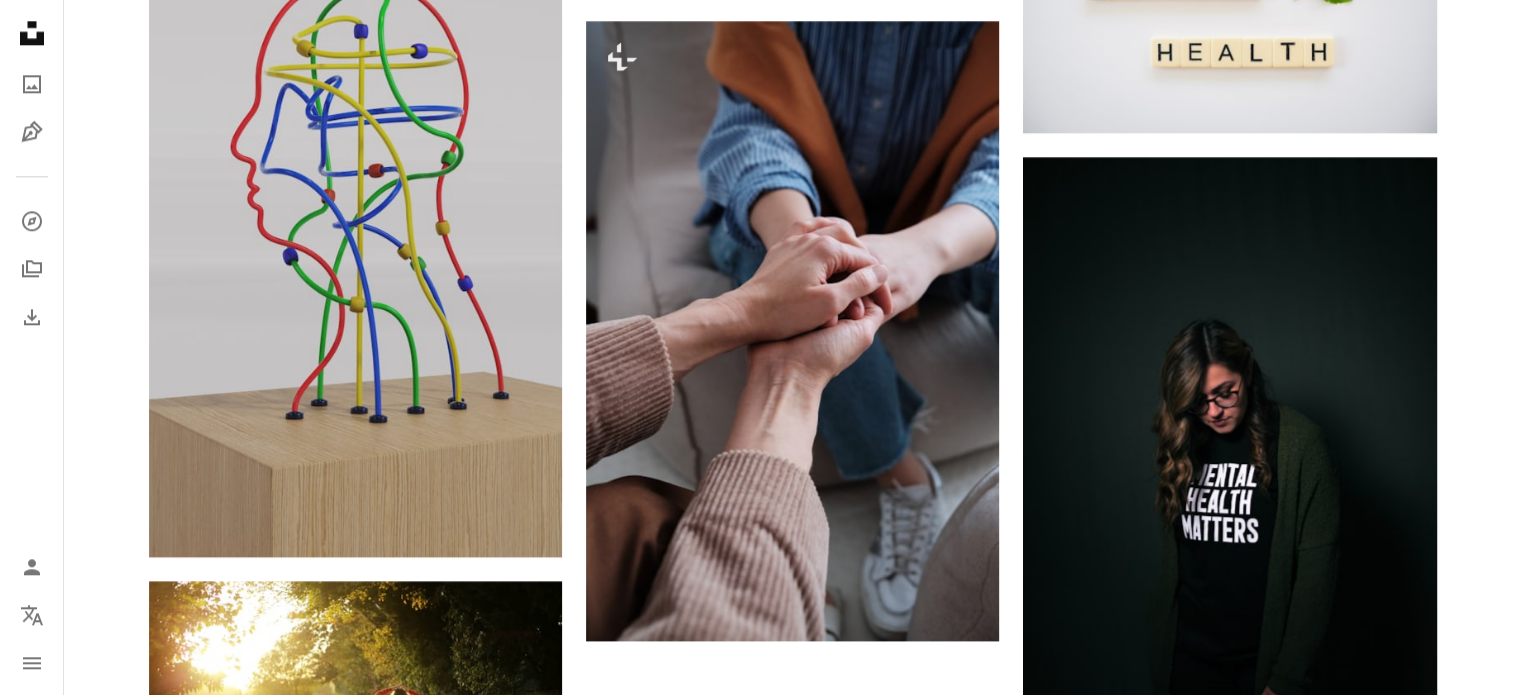 scroll, scrollTop: 1757, scrollLeft: 0, axis: vertical 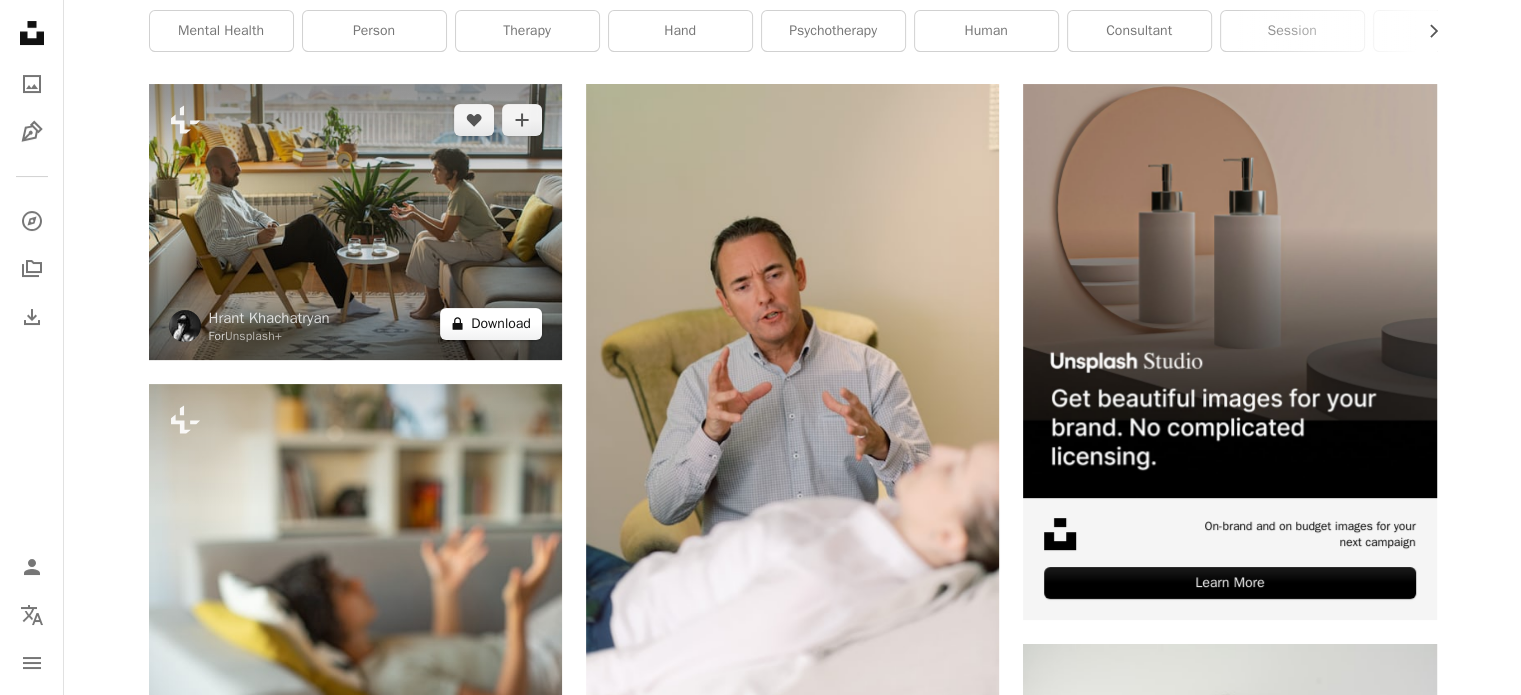 click on "A lock Download" at bounding box center [491, 324] 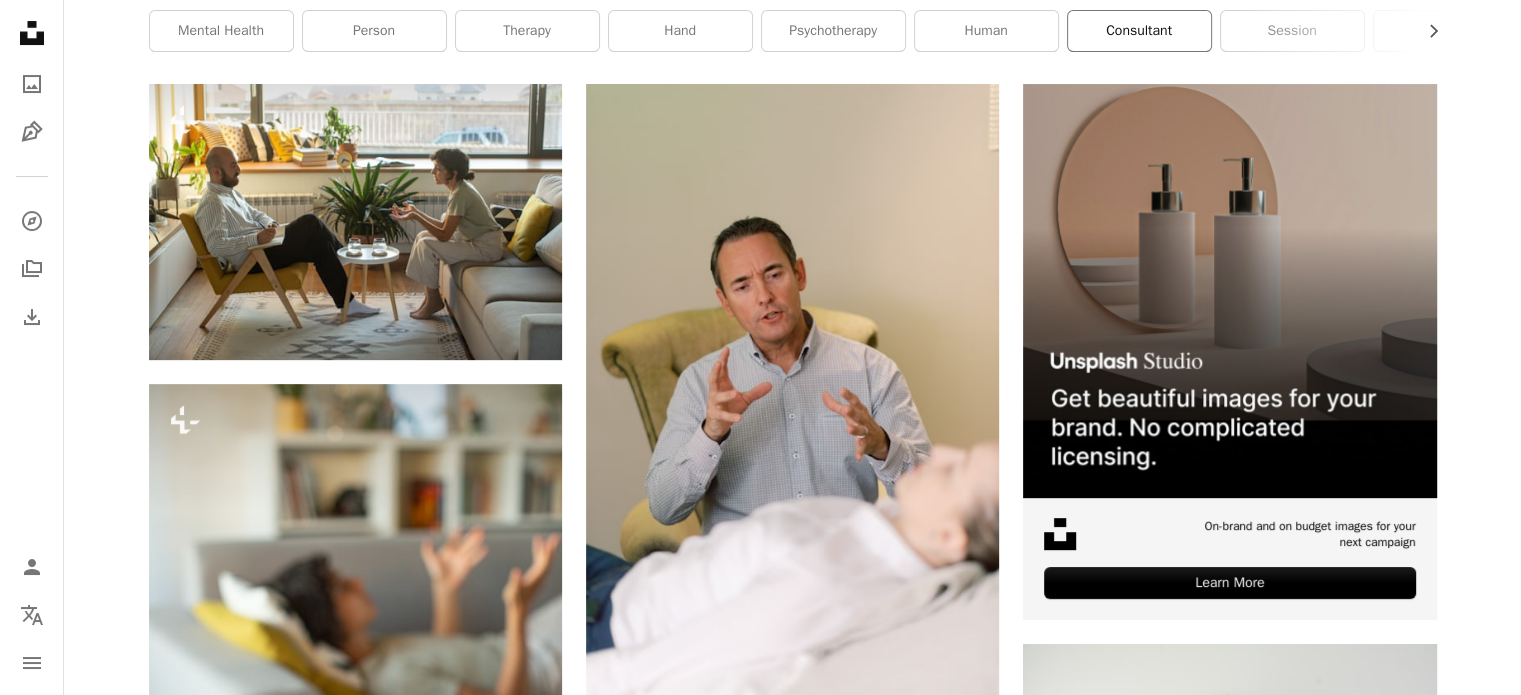 click on "consultant" at bounding box center [1139, 31] 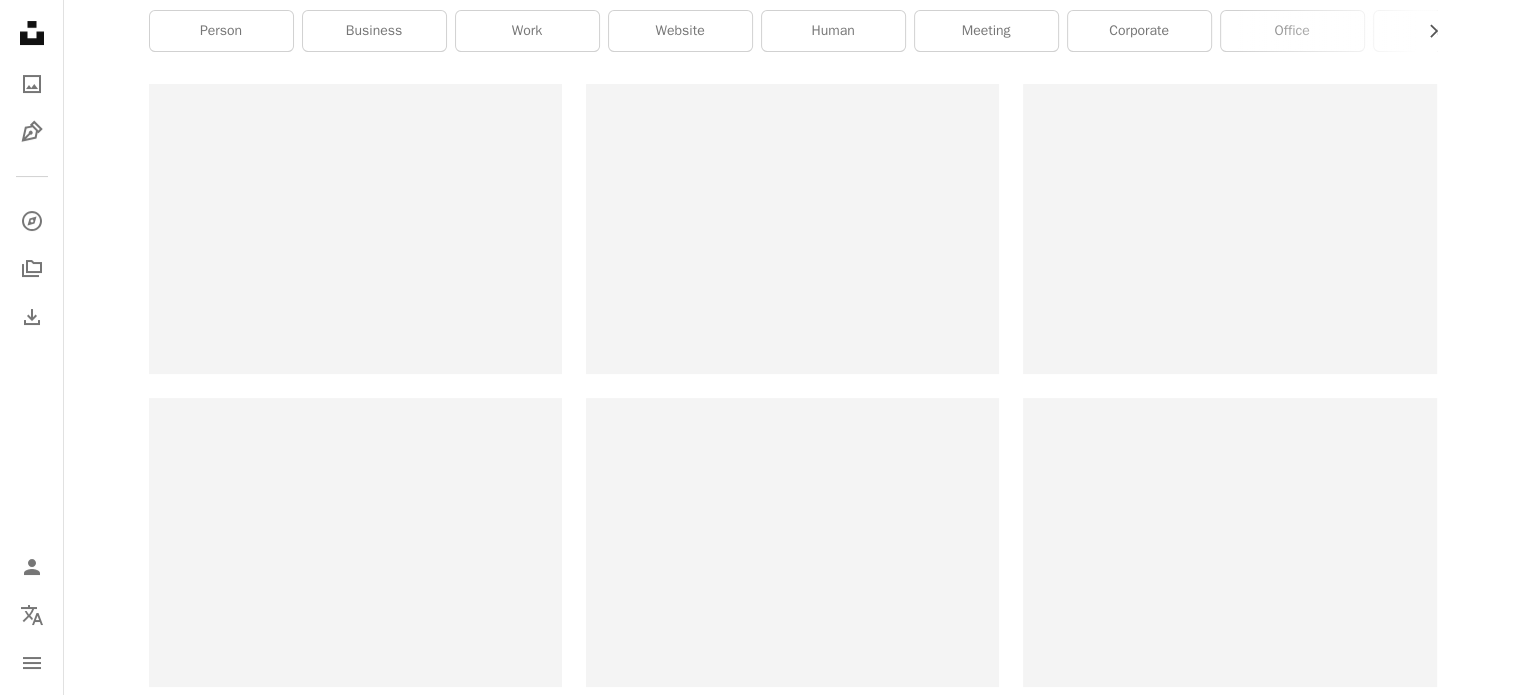 scroll, scrollTop: 0, scrollLeft: 0, axis: both 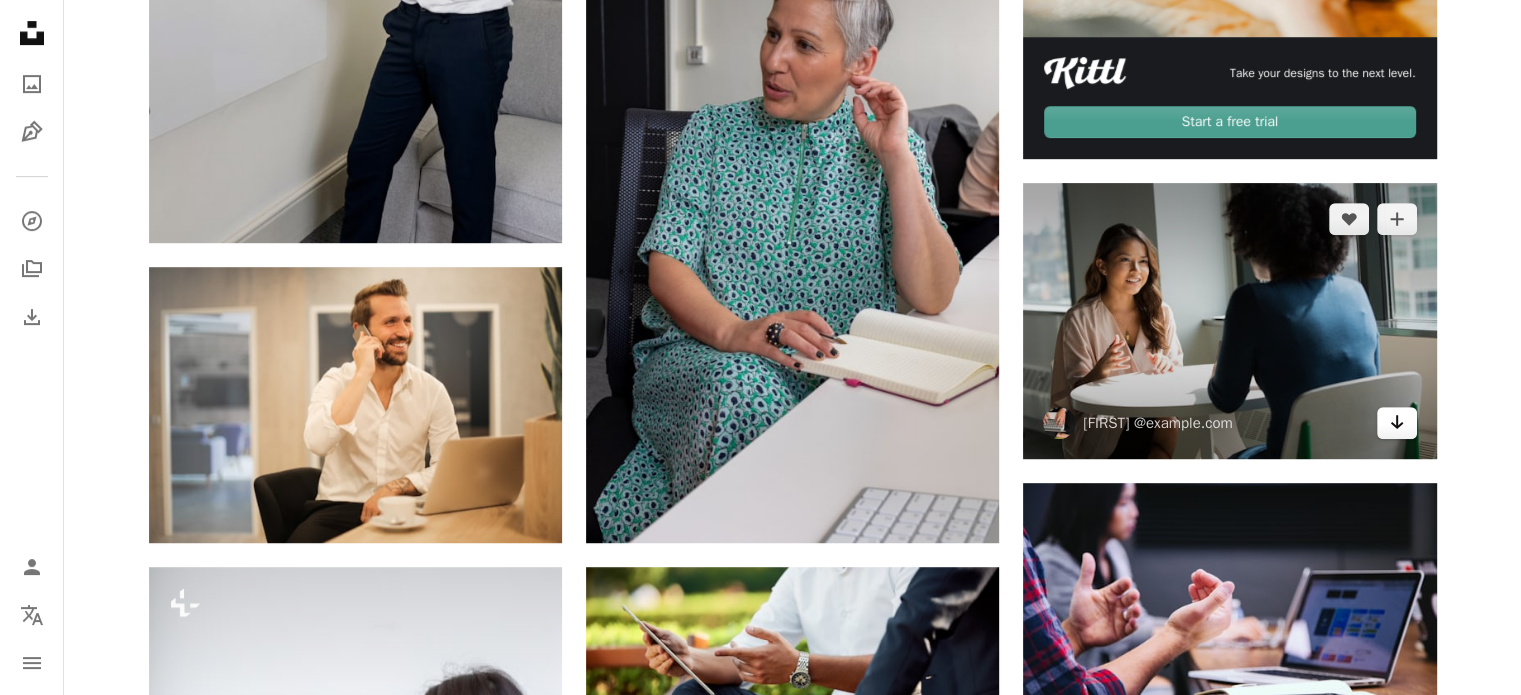 click on "Arrow pointing down" at bounding box center [1397, 423] 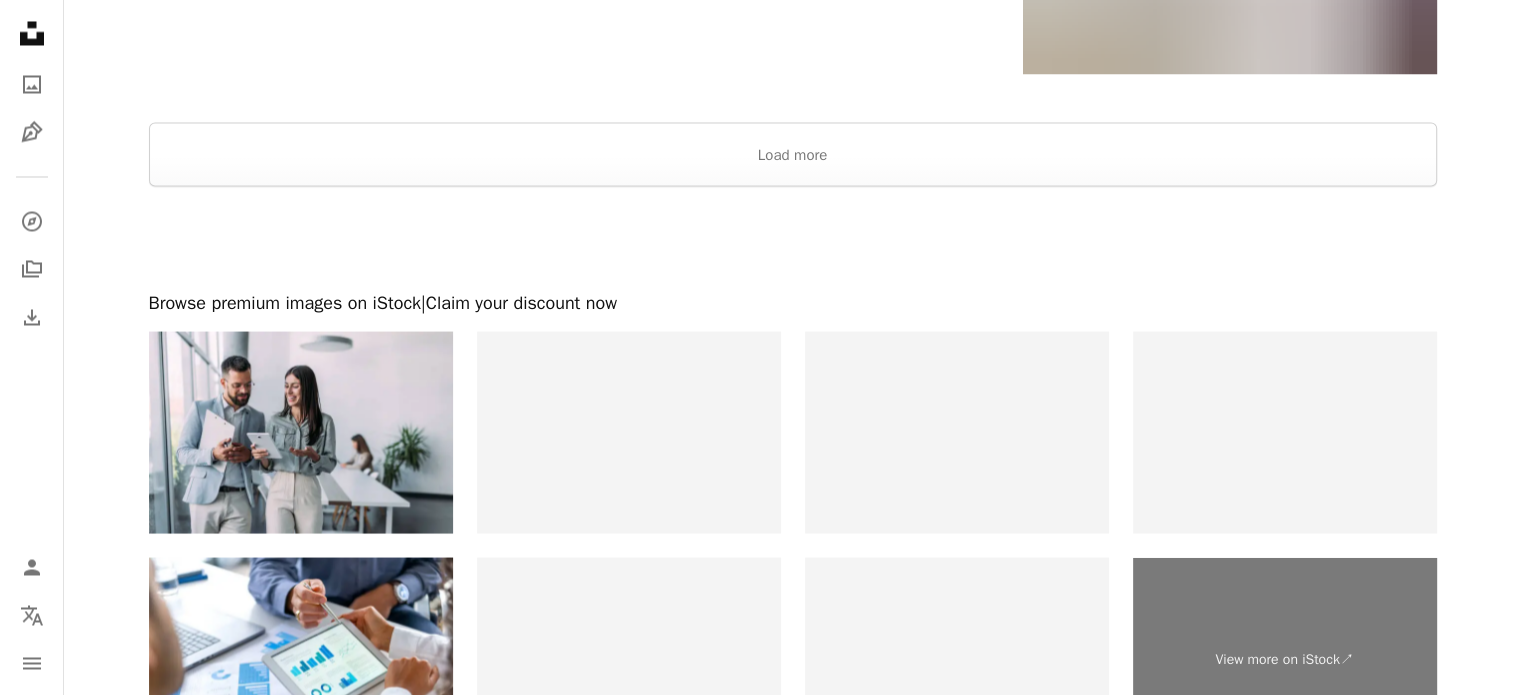 scroll, scrollTop: 3723, scrollLeft: 0, axis: vertical 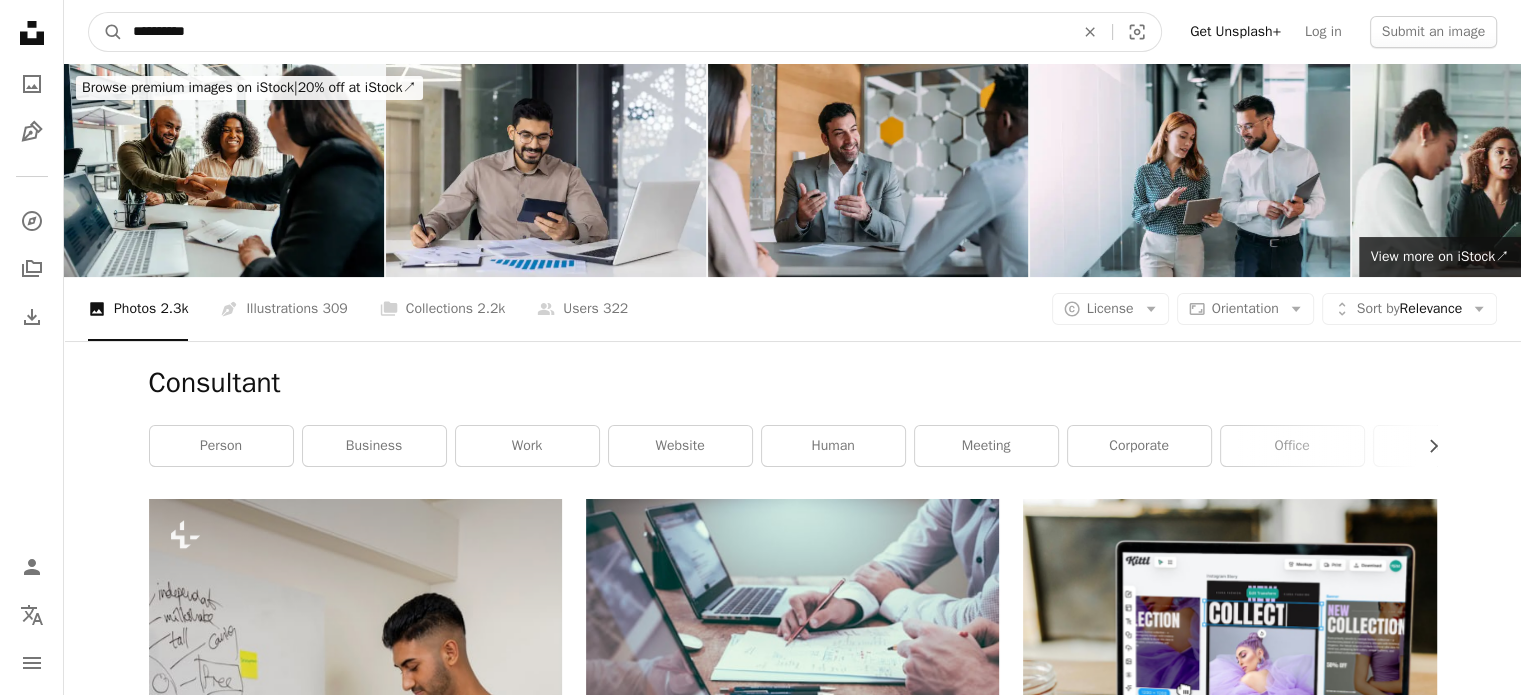 drag, startPoint x: 376, startPoint y: 27, endPoint x: 156, endPoint y: 33, distance: 220.0818 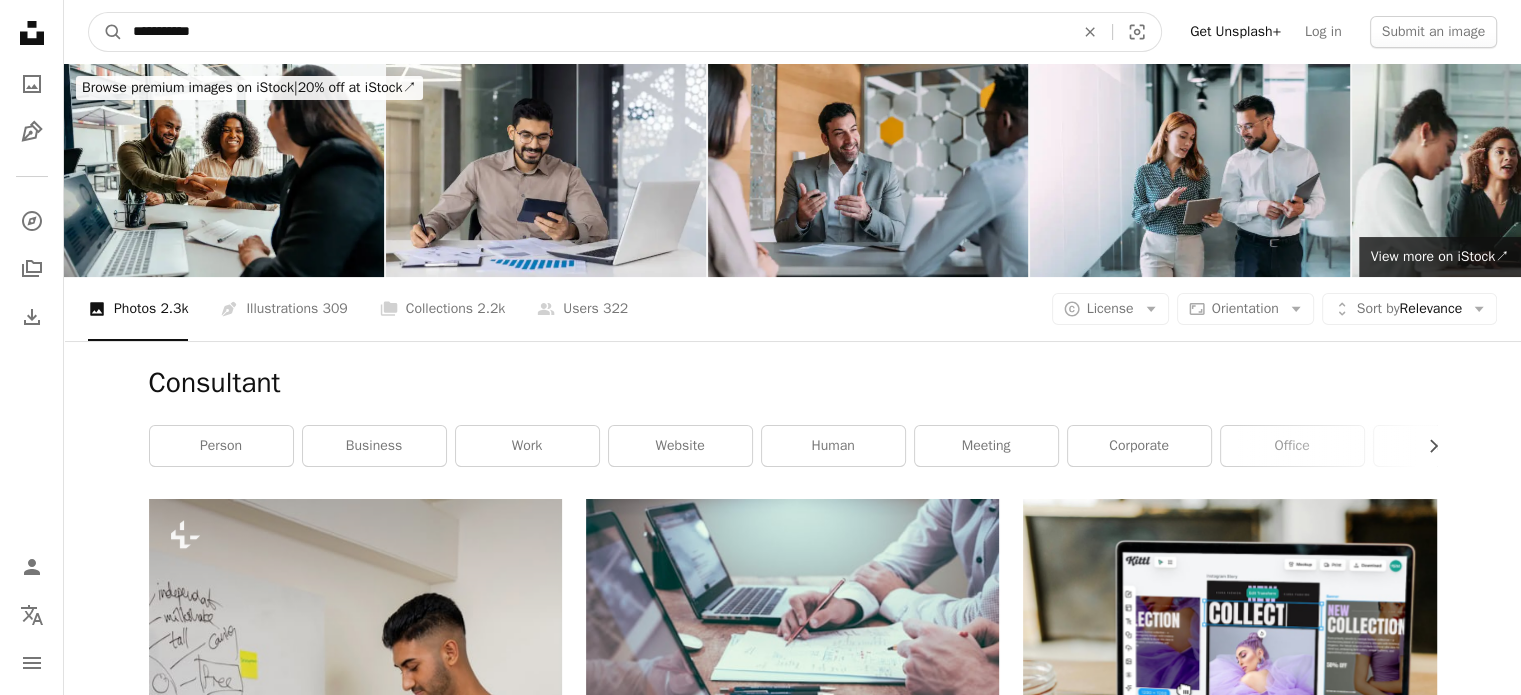 type on "**********" 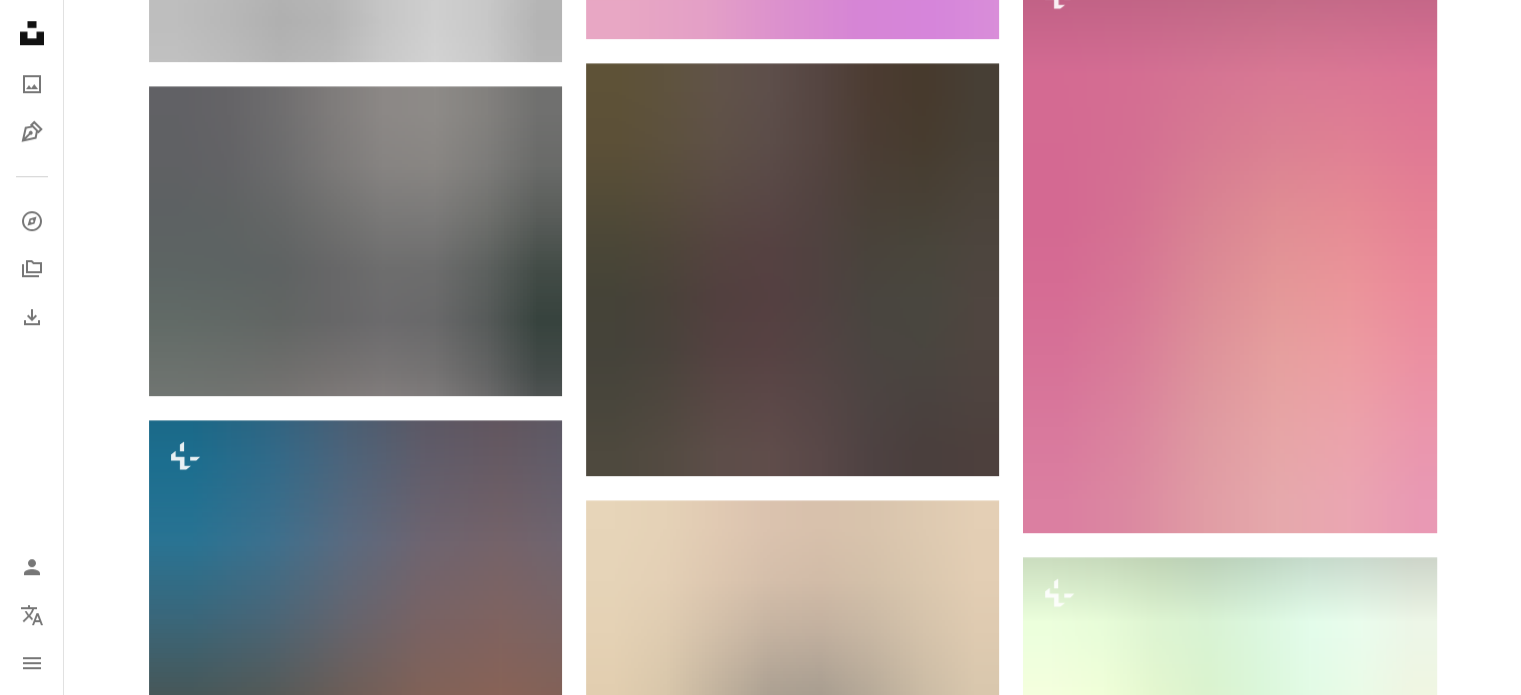 scroll, scrollTop: 0, scrollLeft: 0, axis: both 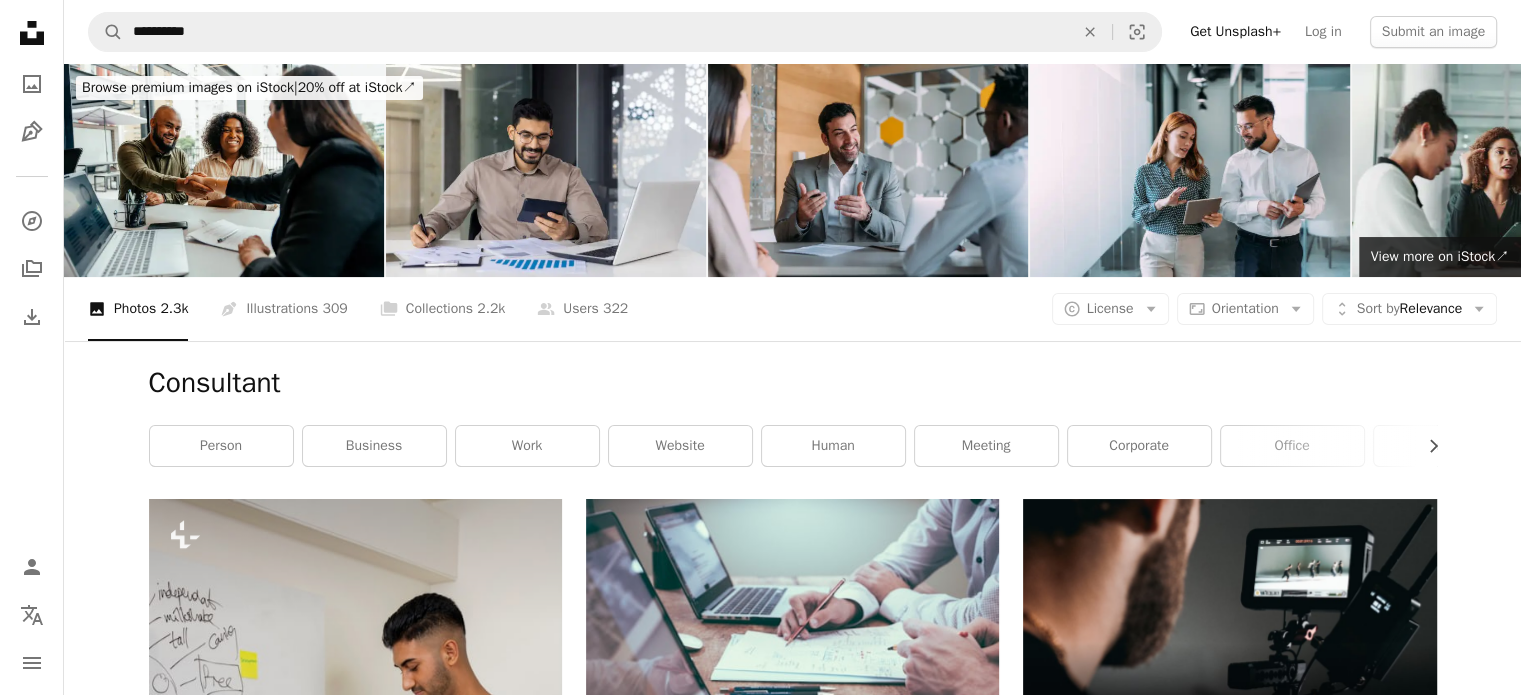 click on "**********" at bounding box center [792, 32] 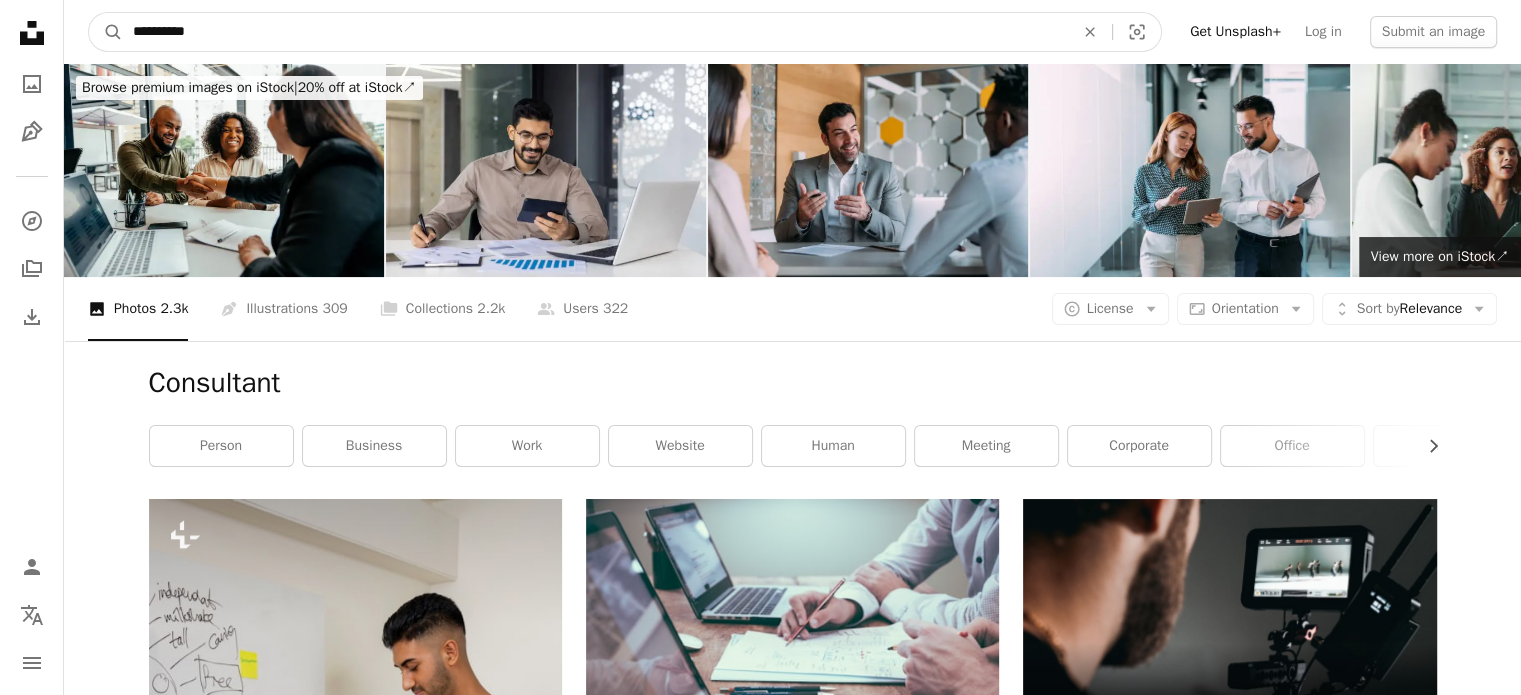 click on "**********" at bounding box center [595, 32] 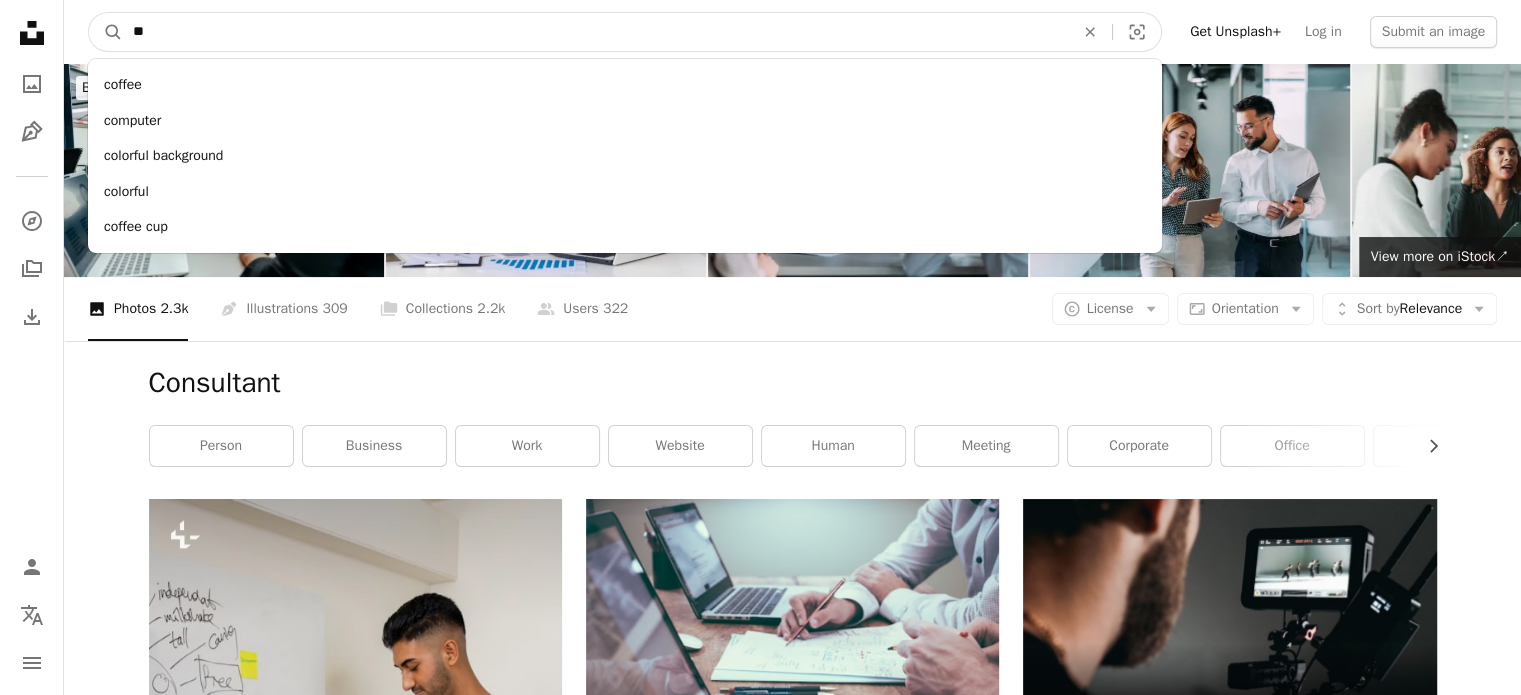 type on "*" 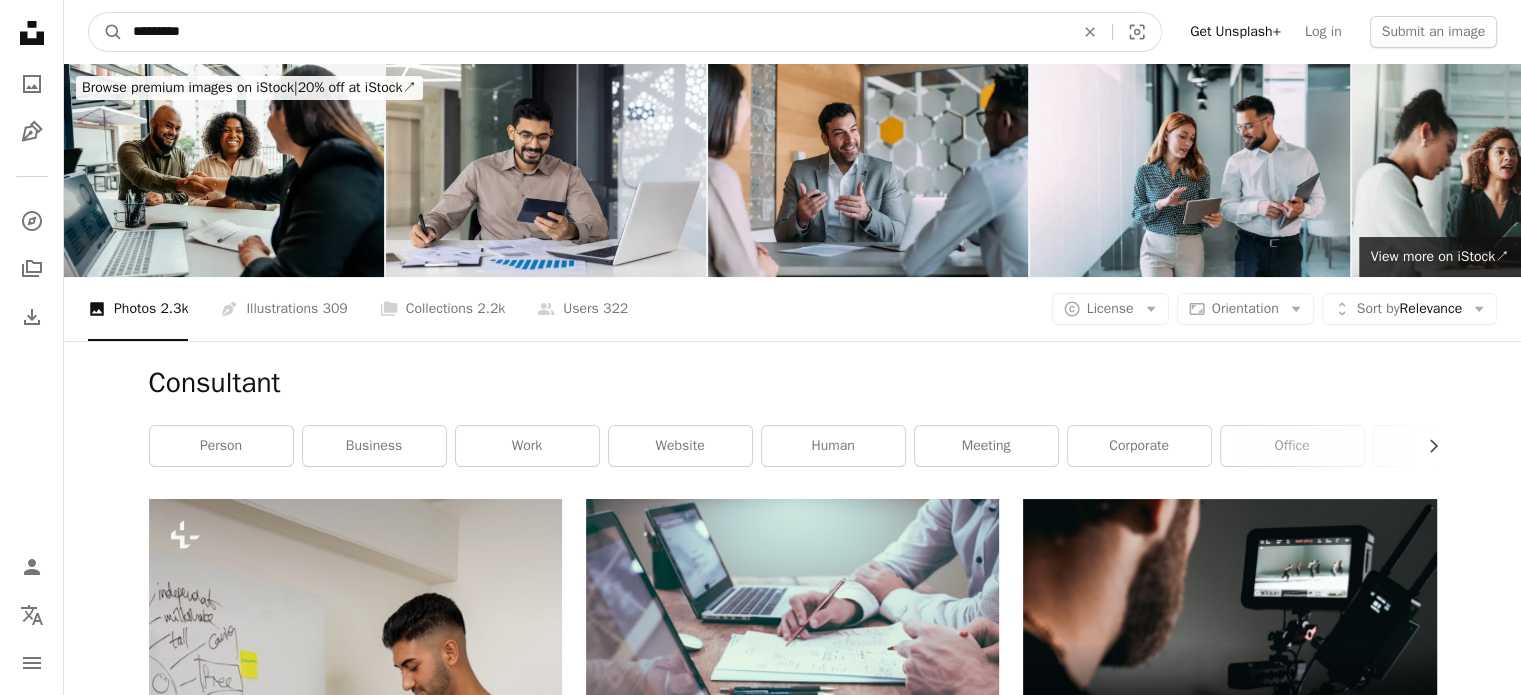 type on "*********" 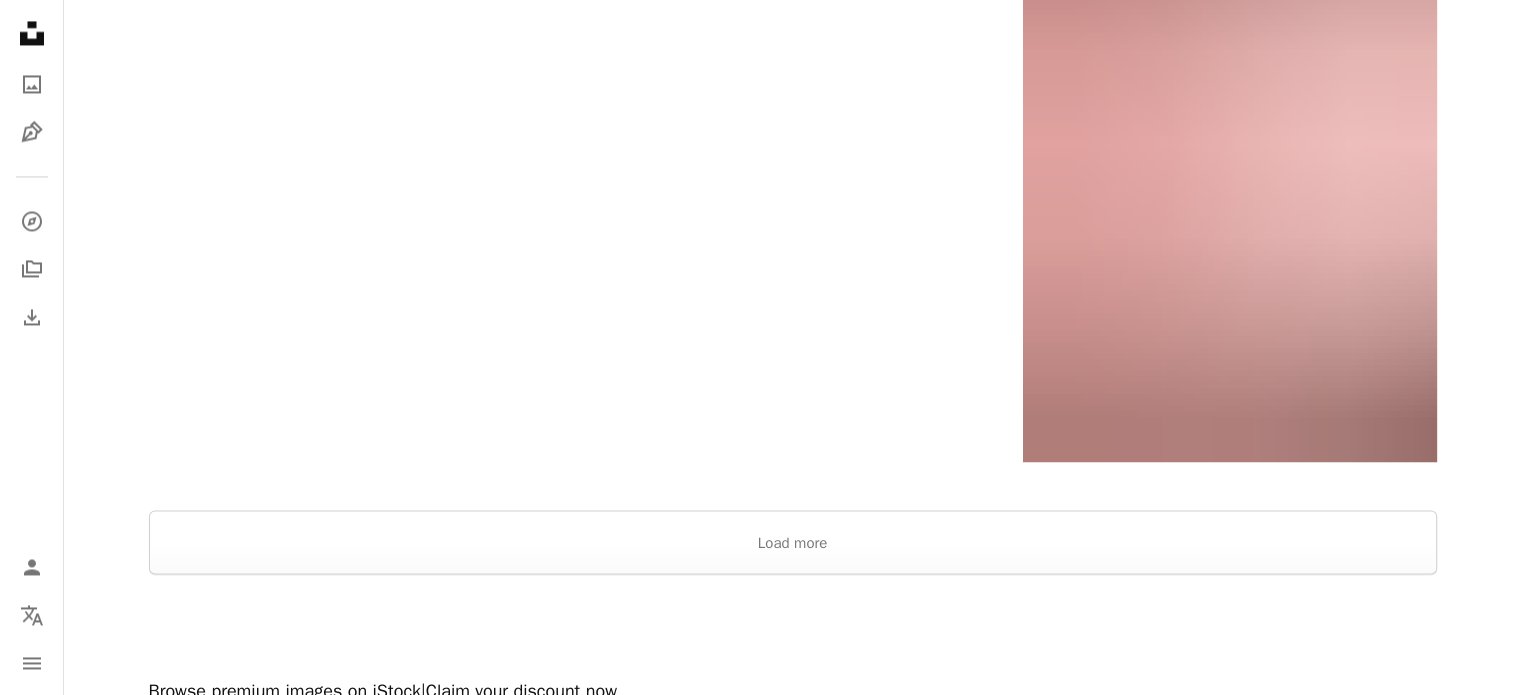 scroll, scrollTop: 3392, scrollLeft: 0, axis: vertical 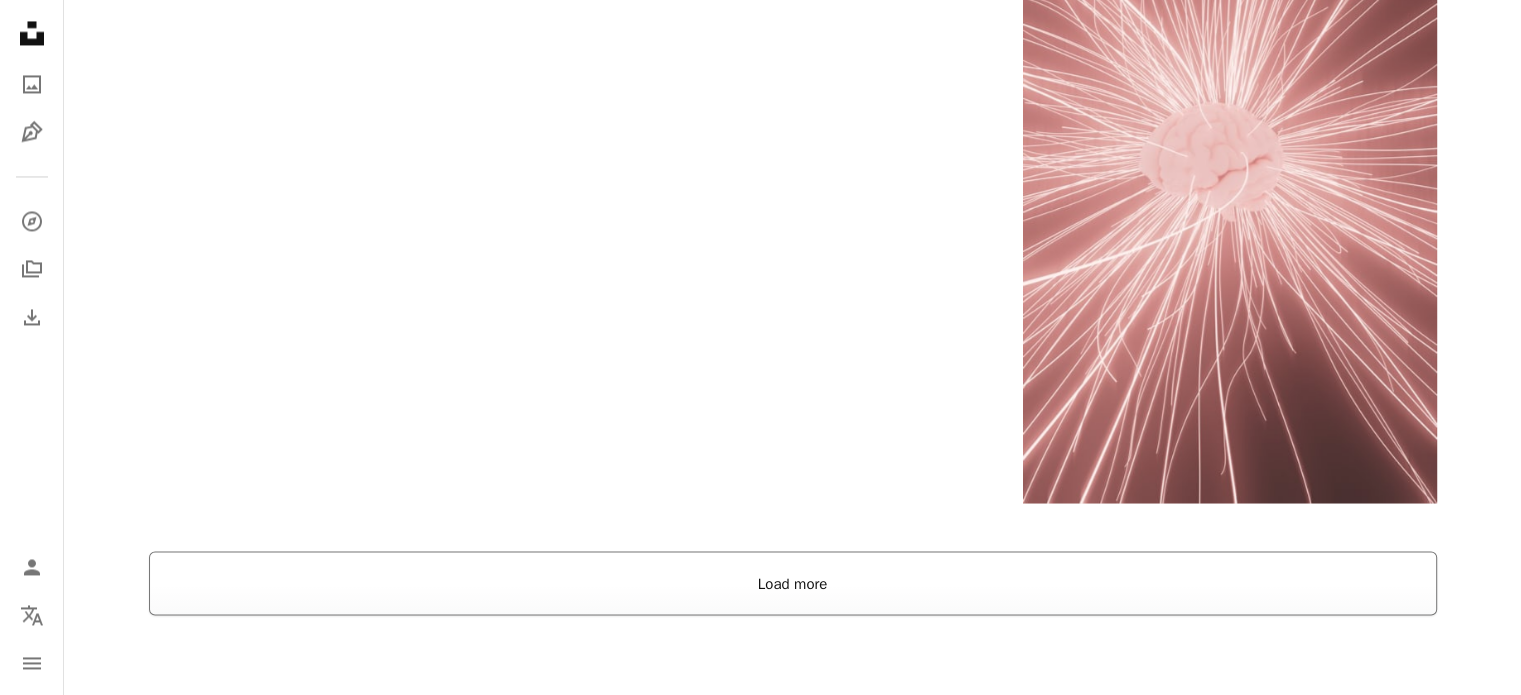 click on "Load more" at bounding box center [793, 583] 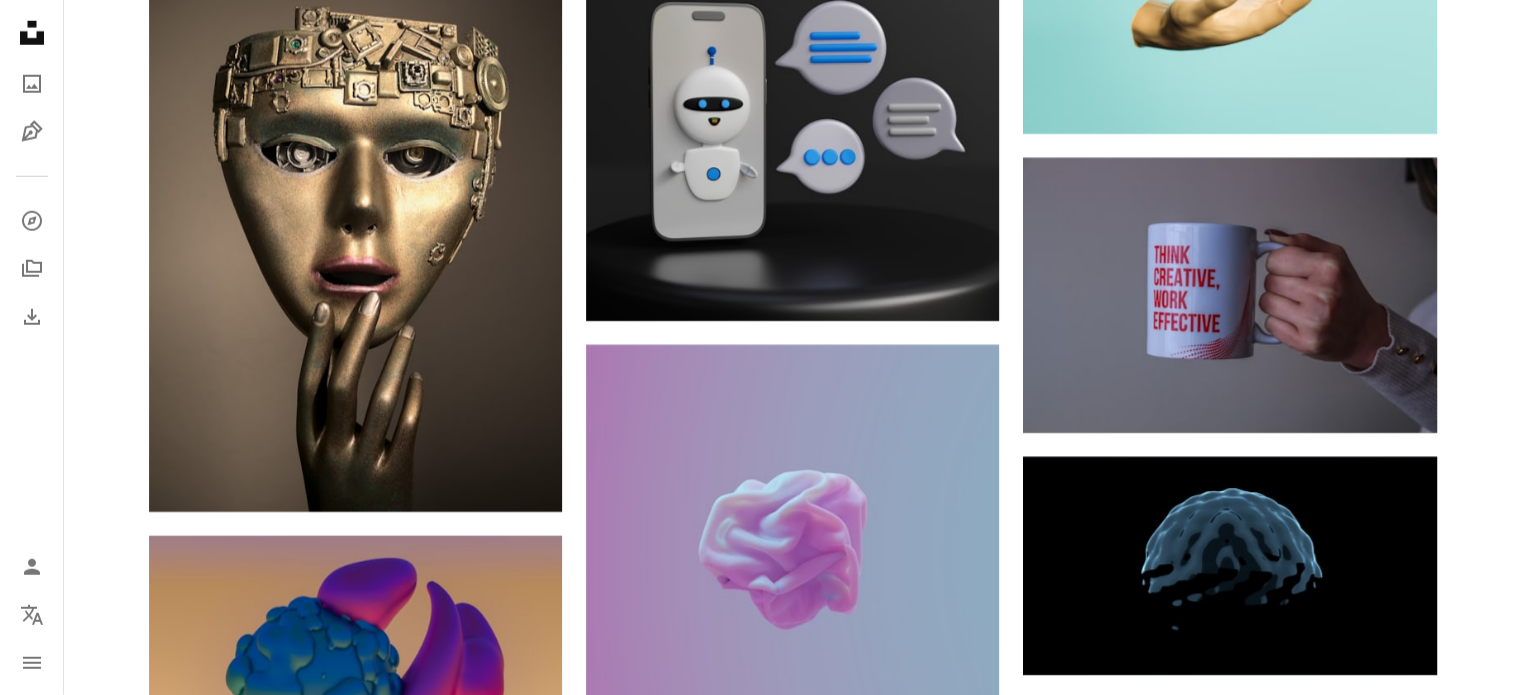 scroll, scrollTop: 5759, scrollLeft: 0, axis: vertical 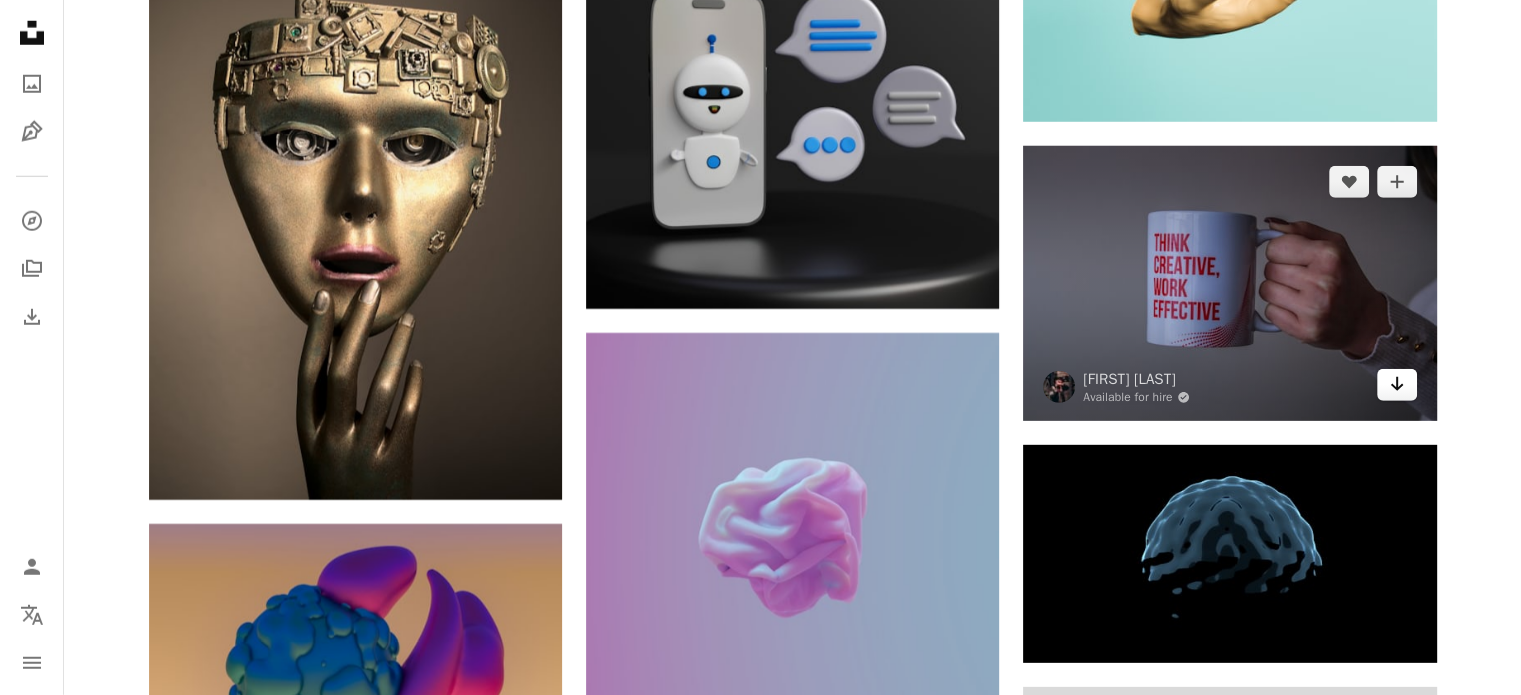 click on "Arrow pointing down" 